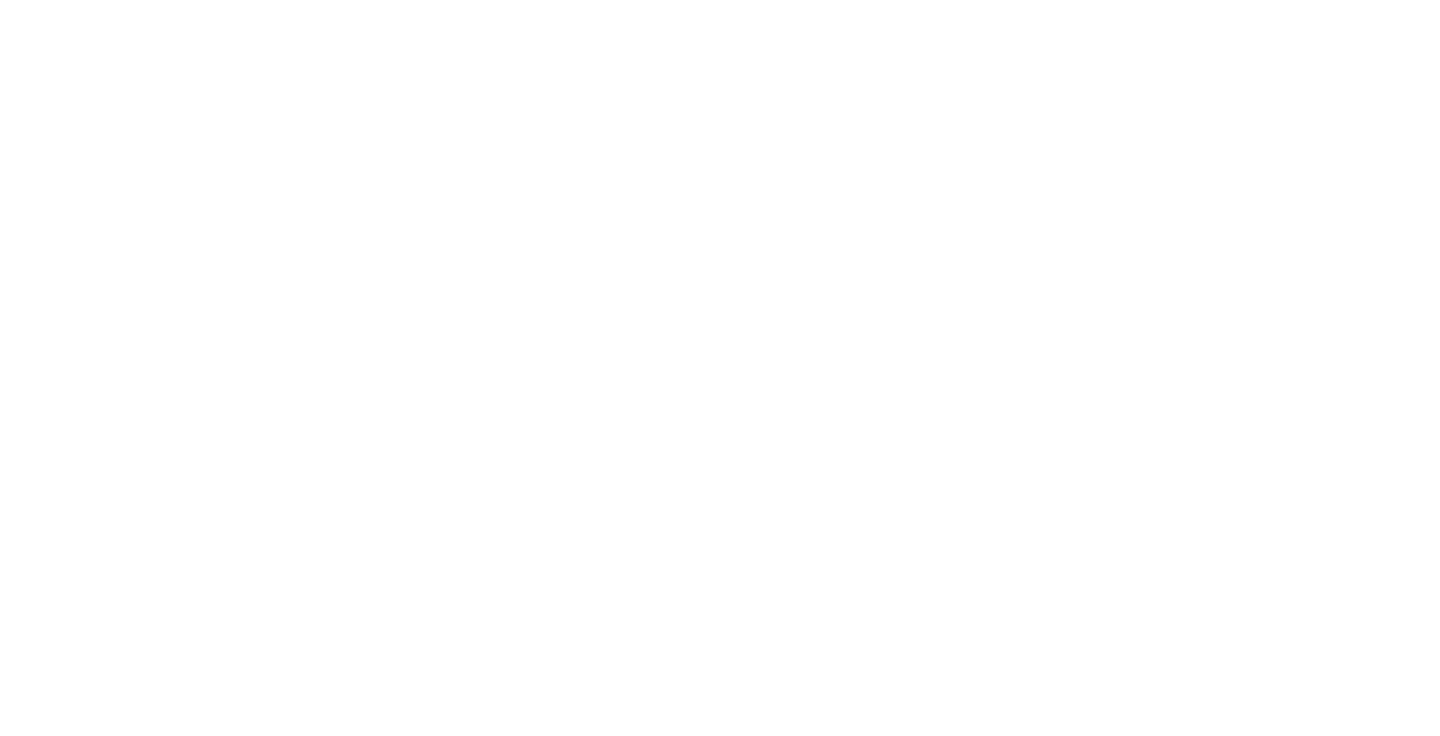 scroll, scrollTop: 0, scrollLeft: 0, axis: both 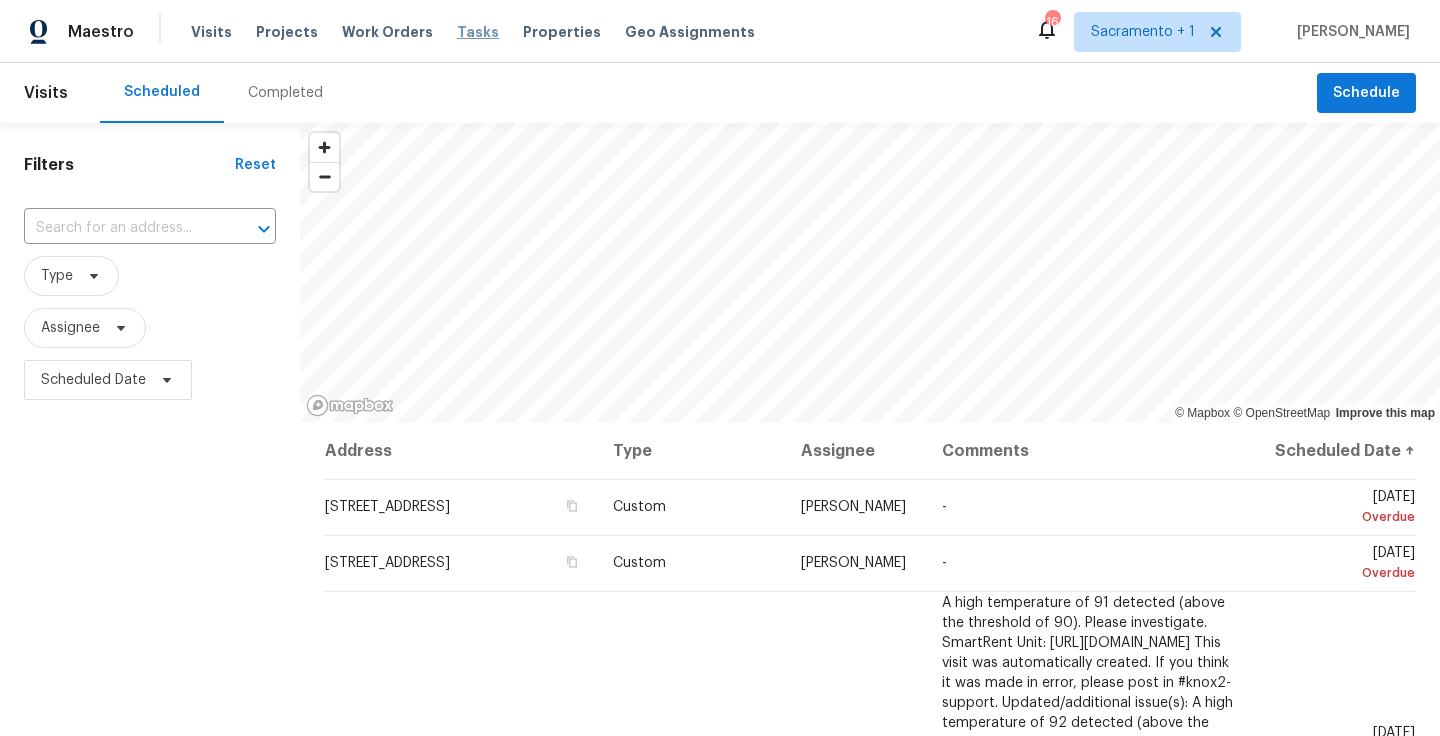 click on "Tasks" at bounding box center (478, 32) 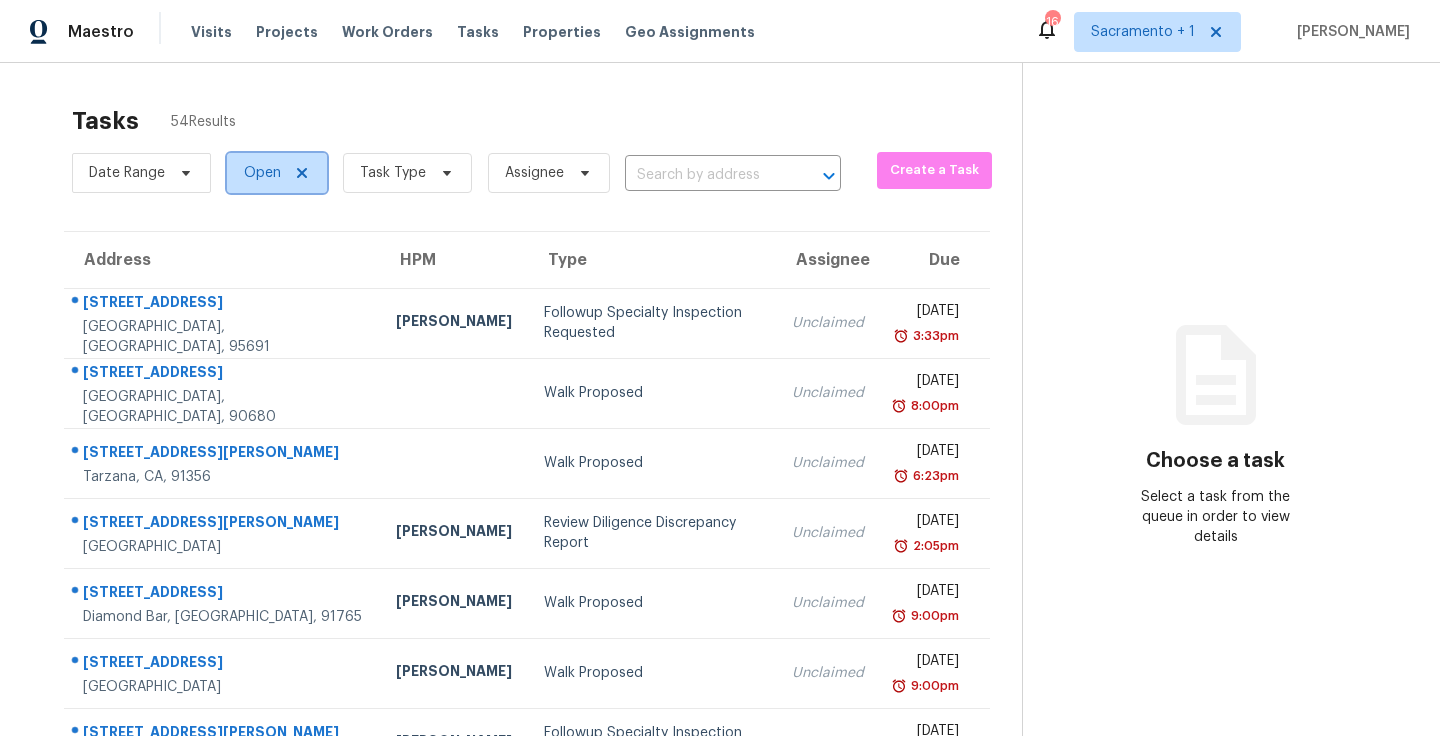 click on "Open" at bounding box center (262, 173) 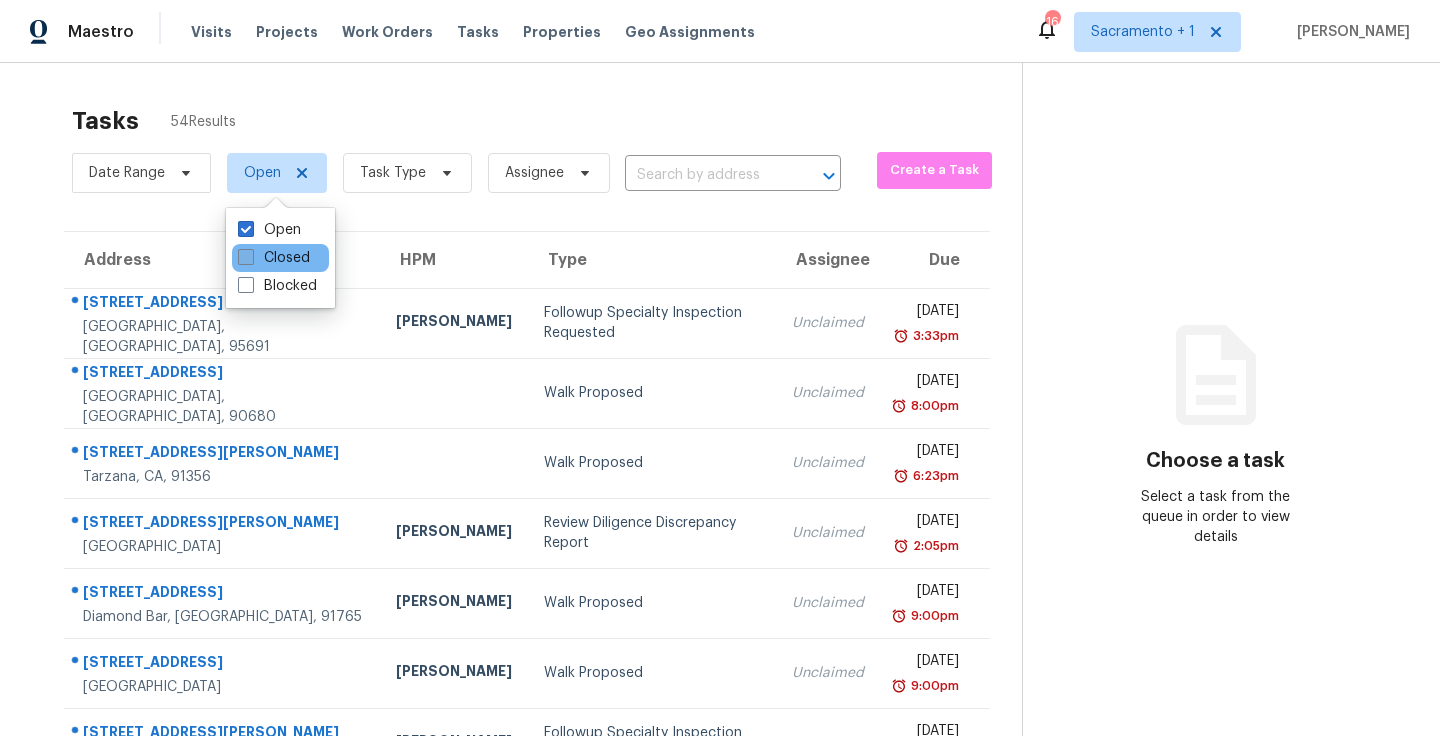 click at bounding box center [246, 257] 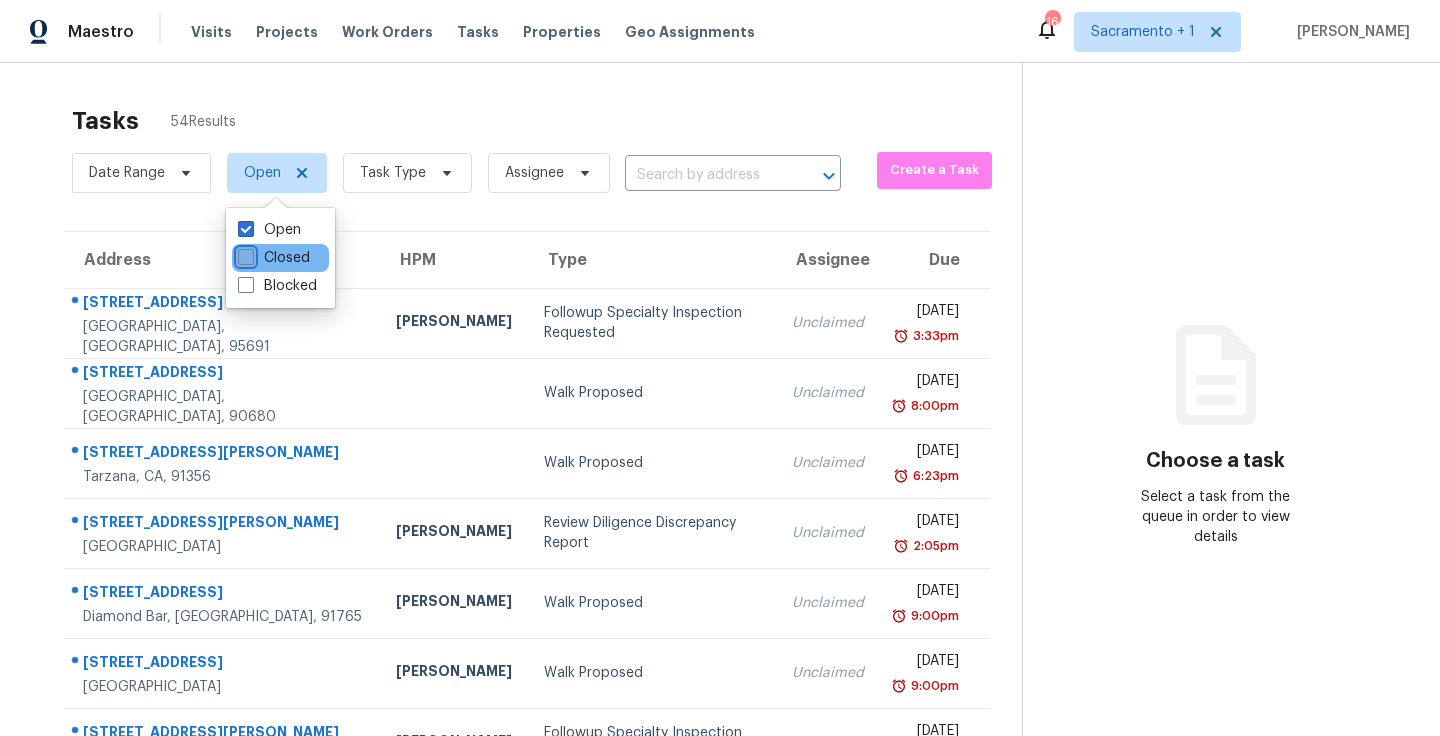 click on "Closed" at bounding box center [244, 254] 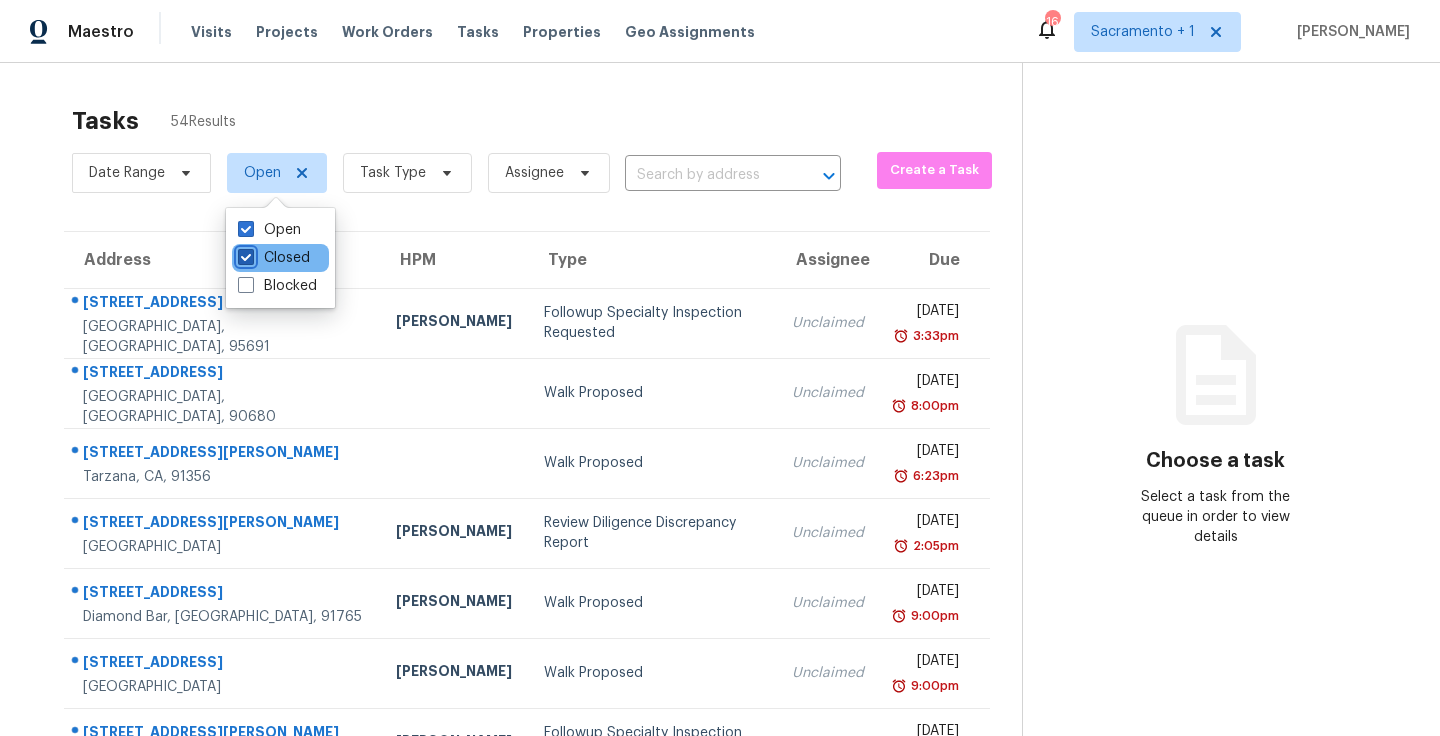 checkbox on "true" 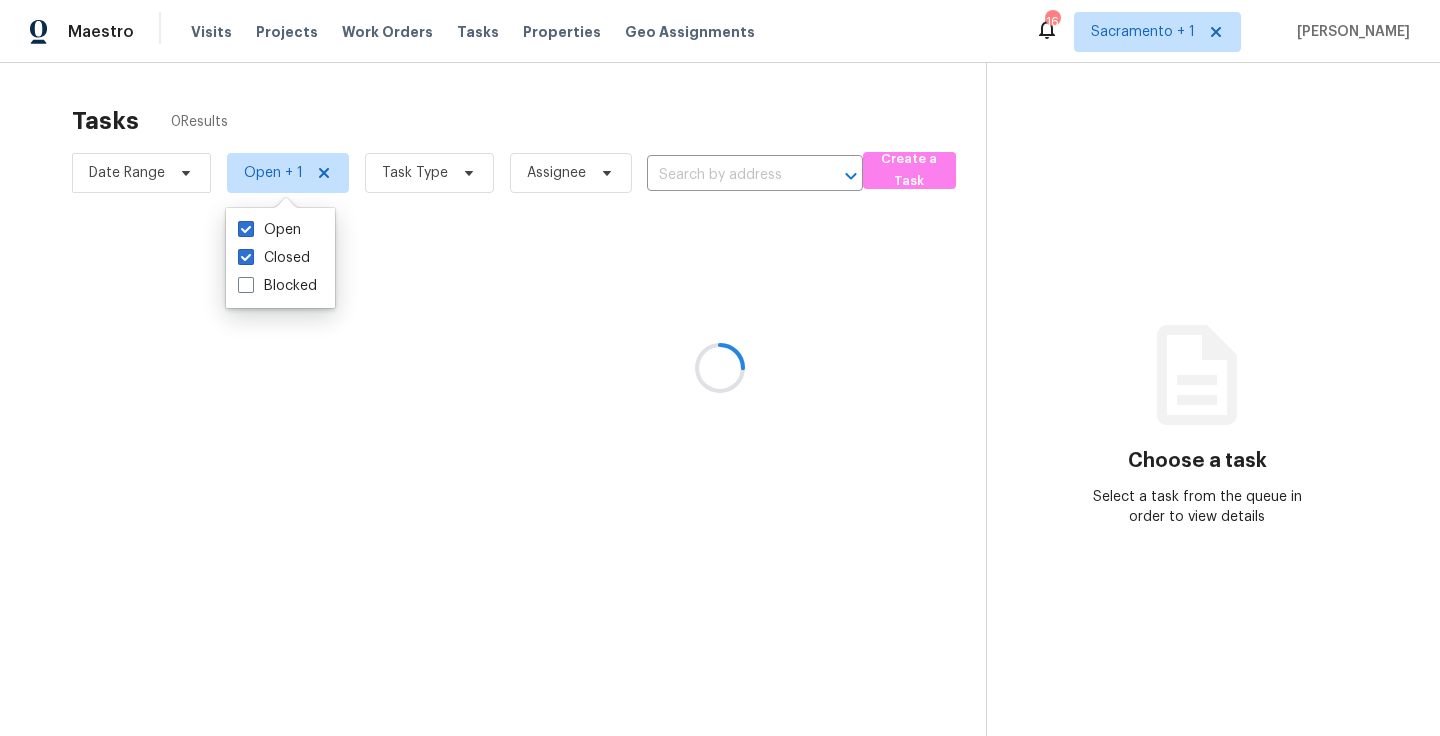 click at bounding box center [720, 368] 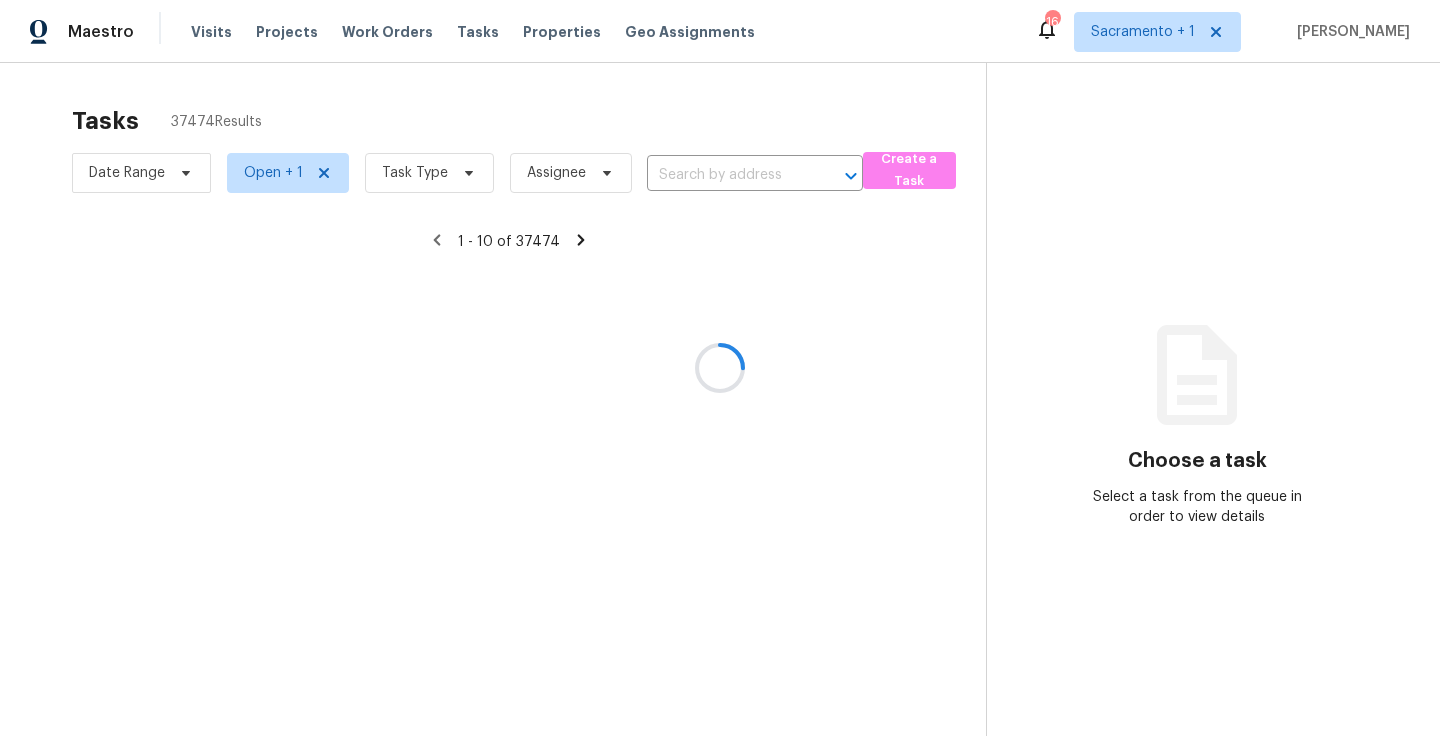 click at bounding box center [720, 368] 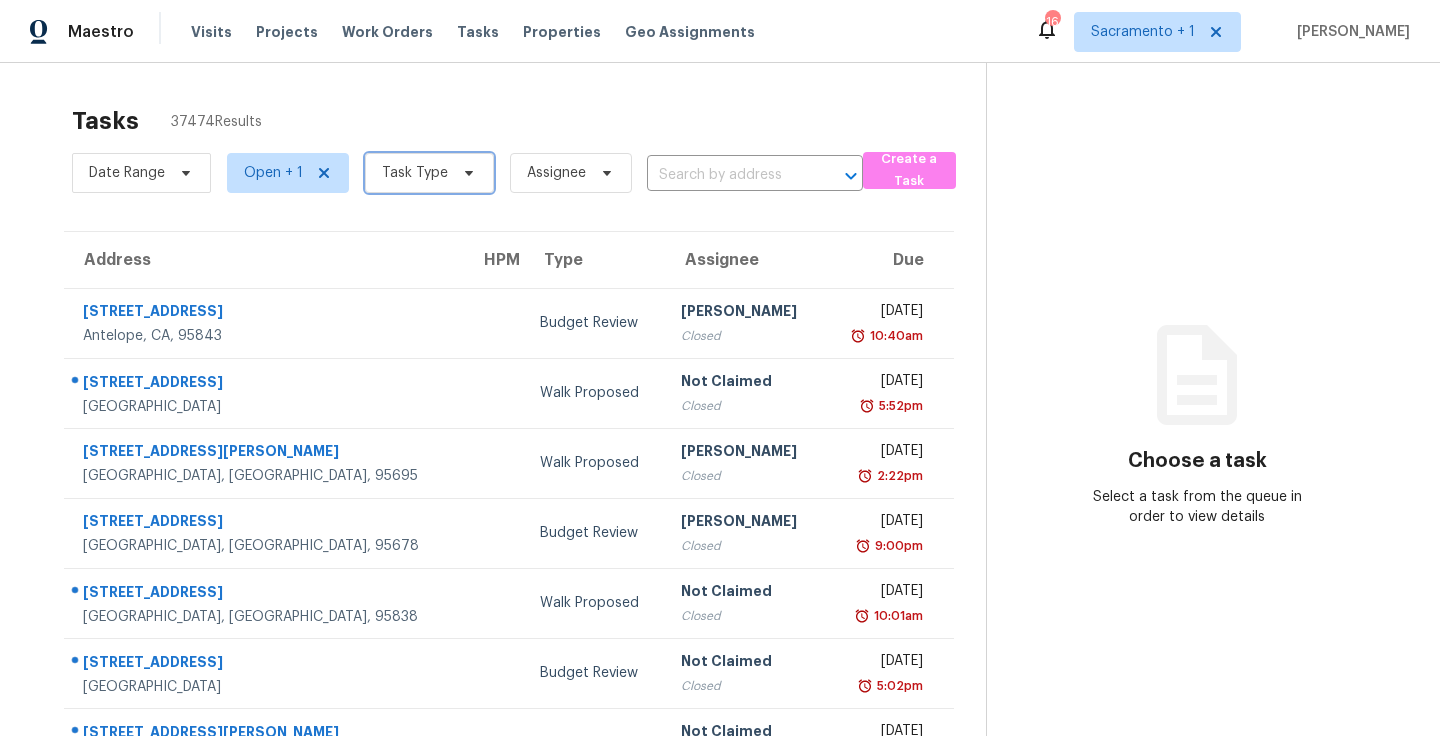 click on "Task Type" at bounding box center (429, 173) 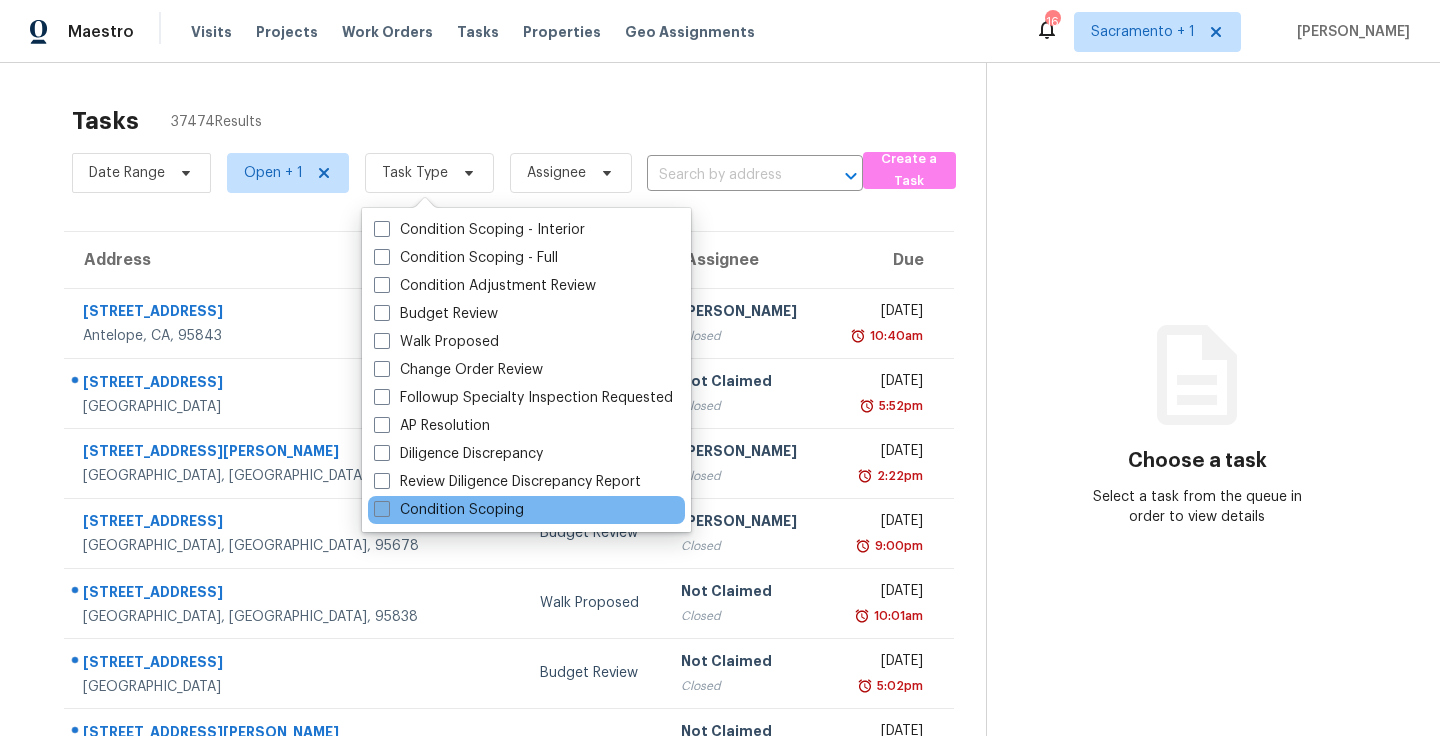 click at bounding box center (382, 509) 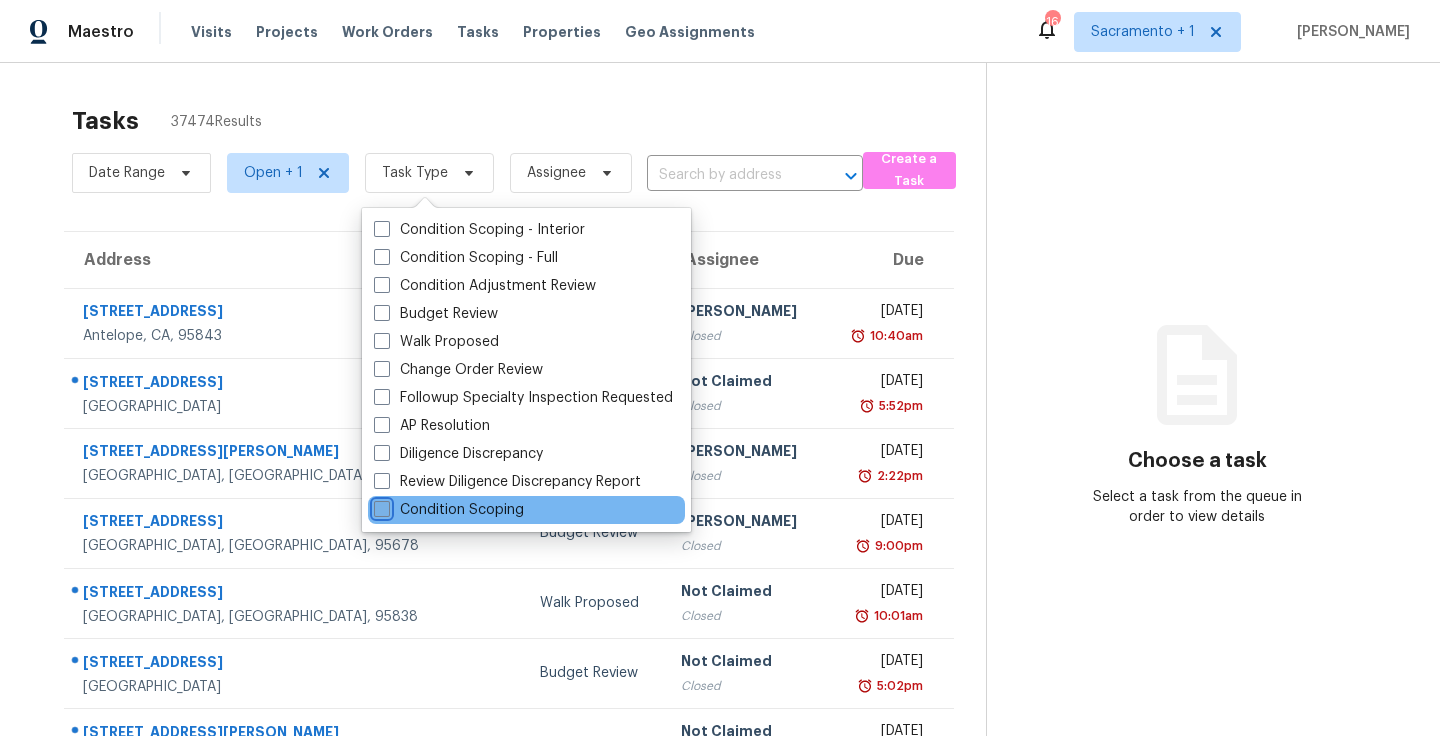 click on "Condition Scoping" at bounding box center [380, 506] 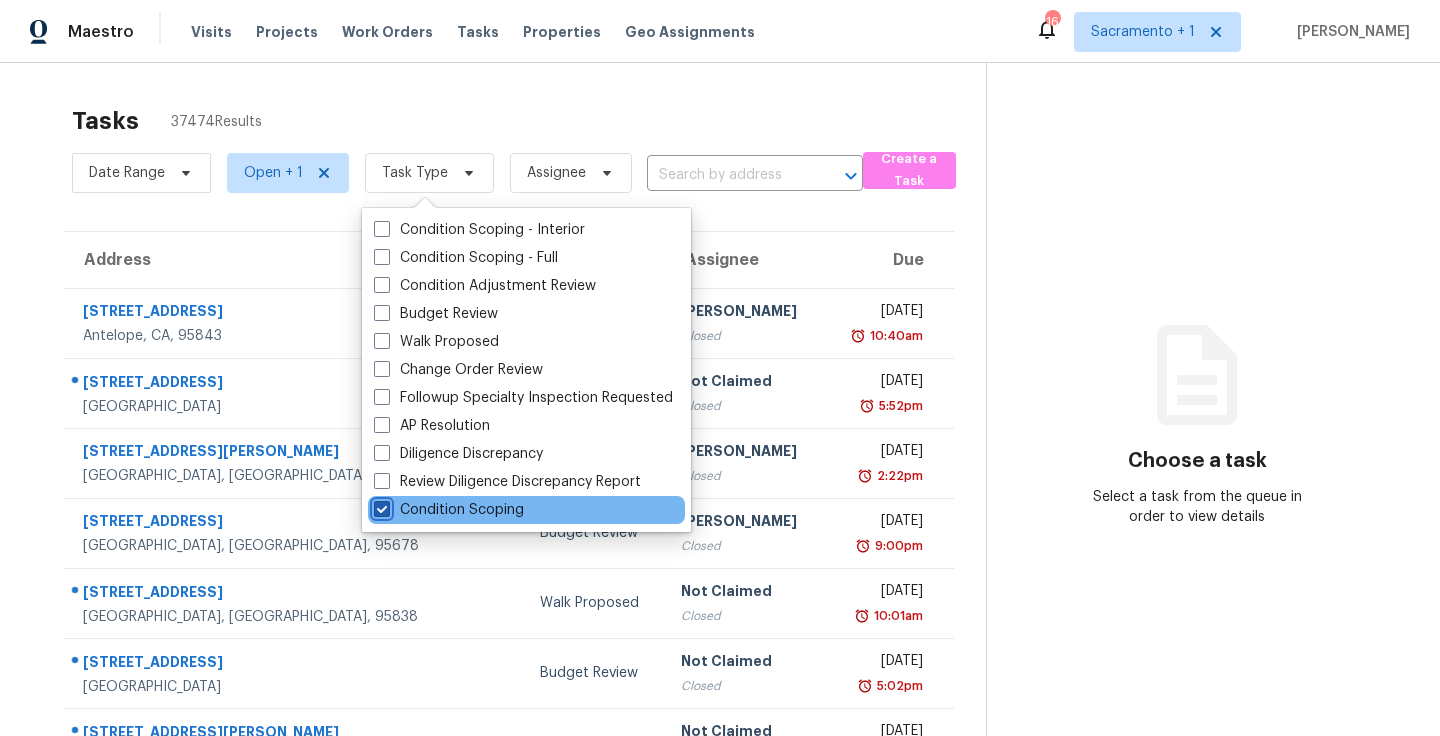 checkbox on "true" 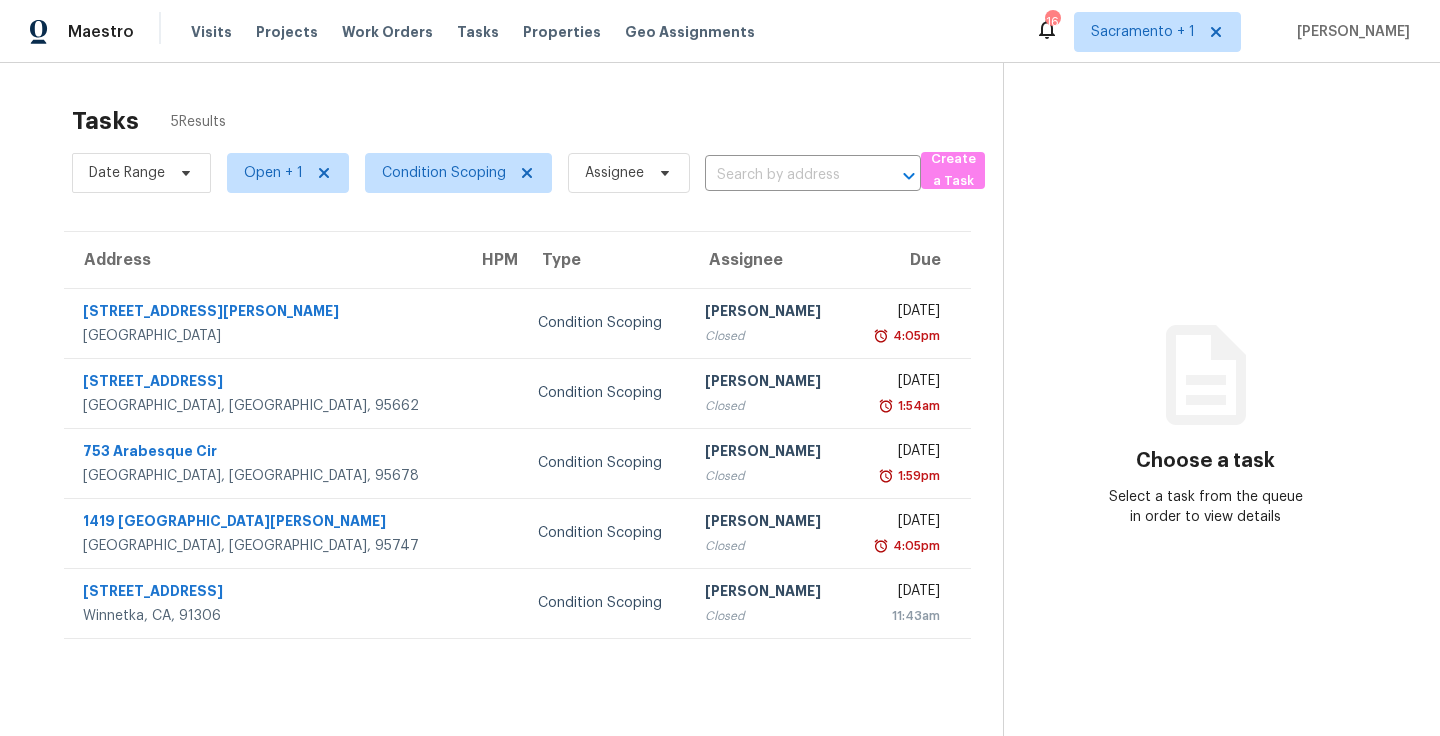 click on "Tasks 5  Results Date Range Open + 1 Condition Scoping Assignee ​ Create a Task Address HPM Type Assignee Due 3944 Tricia Way   North Highlands, CA, 95660 Condition Scoping Becky Trayler Closed Thu, Jul 10th 2025 4:05pm 6954 Woodmore Oaks Dr   Orangevale, CA, 95662 Condition Scoping Becky Trayler Closed Wed, Jul 16th 2025 1:54am 753 Arabesque Cir   Roseville, CA, 95678 Condition Scoping Becky Trayler Closed Wed, Jul 16th 2025 1:59pm 1419 Calle Las Casas   Roseville, CA, 95747 Condition Scoping Becky Trayler Closed Wed, Jul 16th 2025 4:05pm 7970 Sunnybrae Ave   Winnetka, CA, 91306 Condition Scoping Becky Trayler Closed Fri, Jul 18th 2025 11:43am Choose a task Select a task from the queue in order to view details" at bounding box center [720, 431] 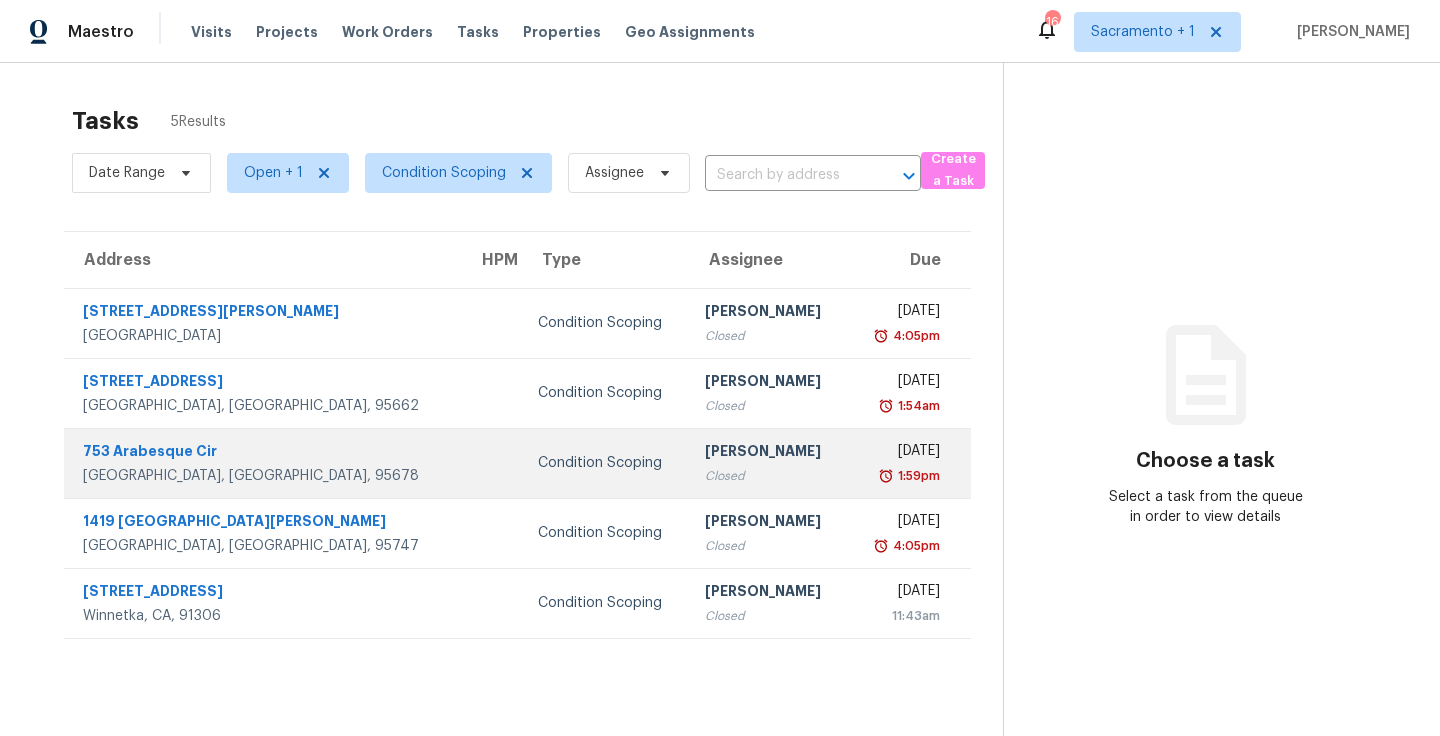 click on "753 Arabesque Cir" at bounding box center (264, 453) 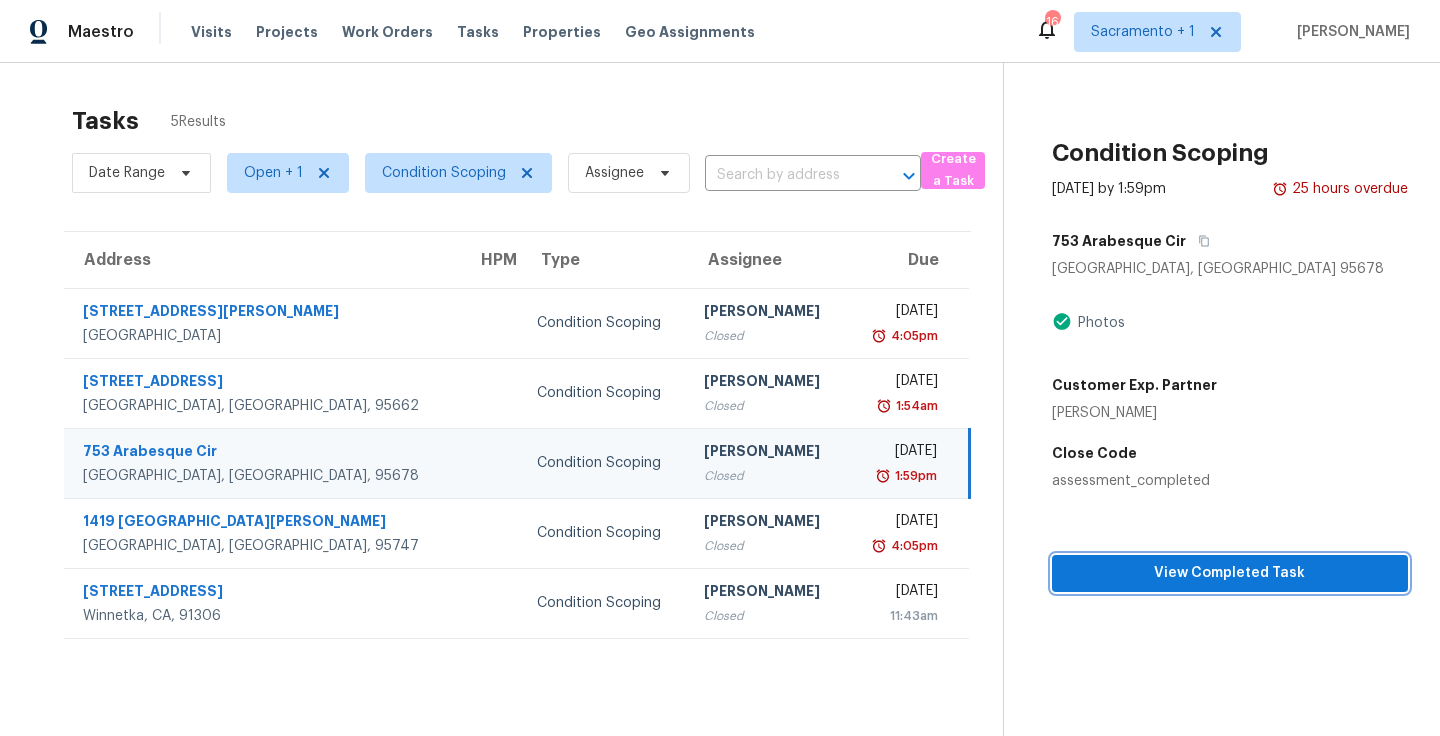 click on "View Completed Task" at bounding box center [1230, 573] 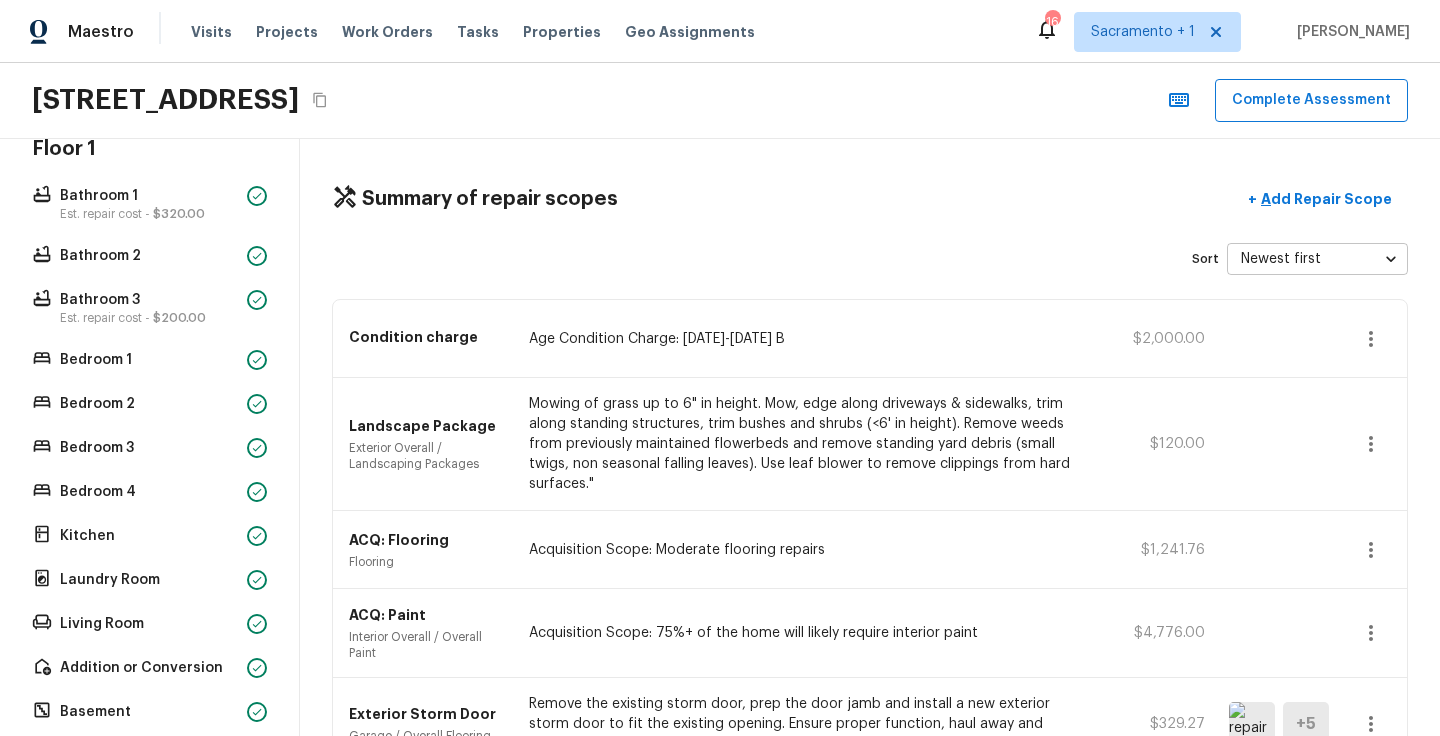 scroll, scrollTop: 300, scrollLeft: 0, axis: vertical 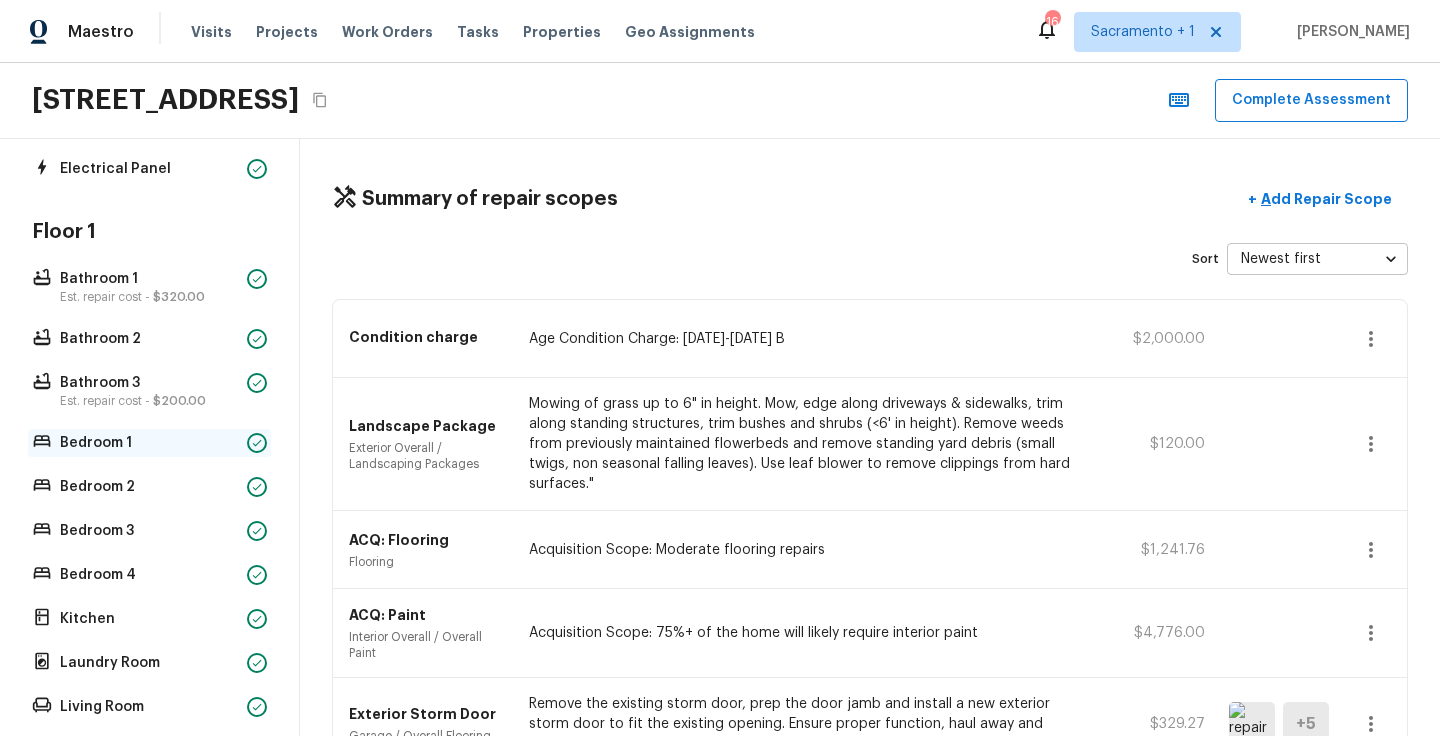 click on "Bedroom 1" at bounding box center (149, 443) 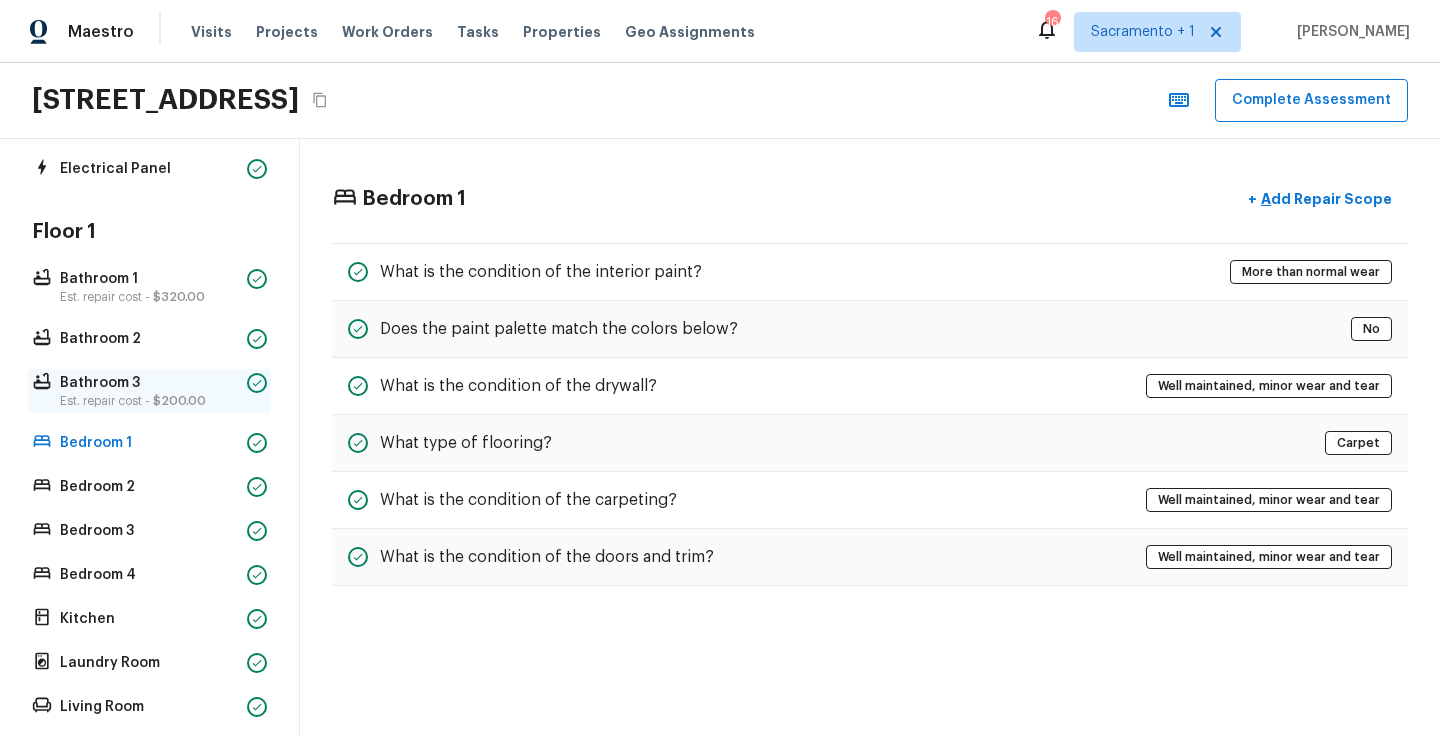 click on "Bathroom 3" at bounding box center [149, 383] 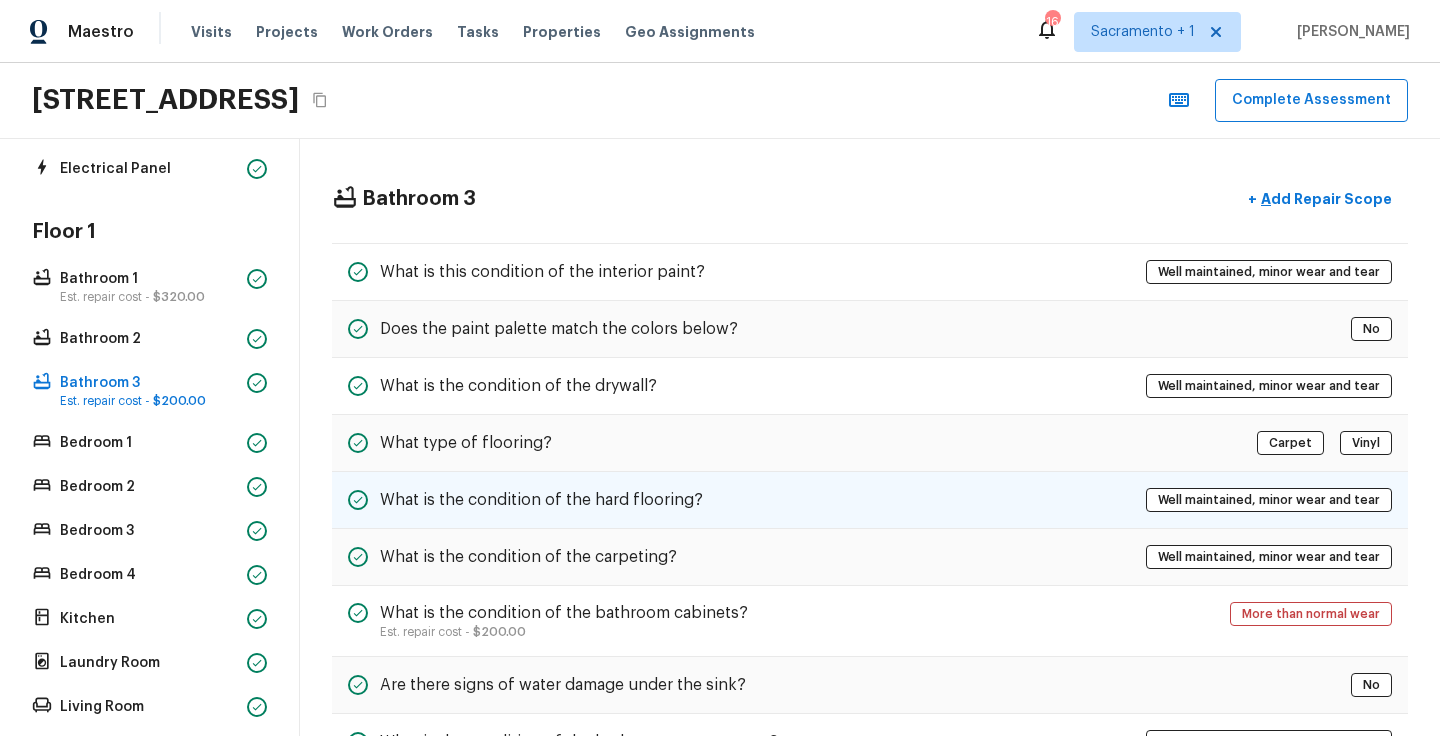 scroll, scrollTop: 21, scrollLeft: 0, axis: vertical 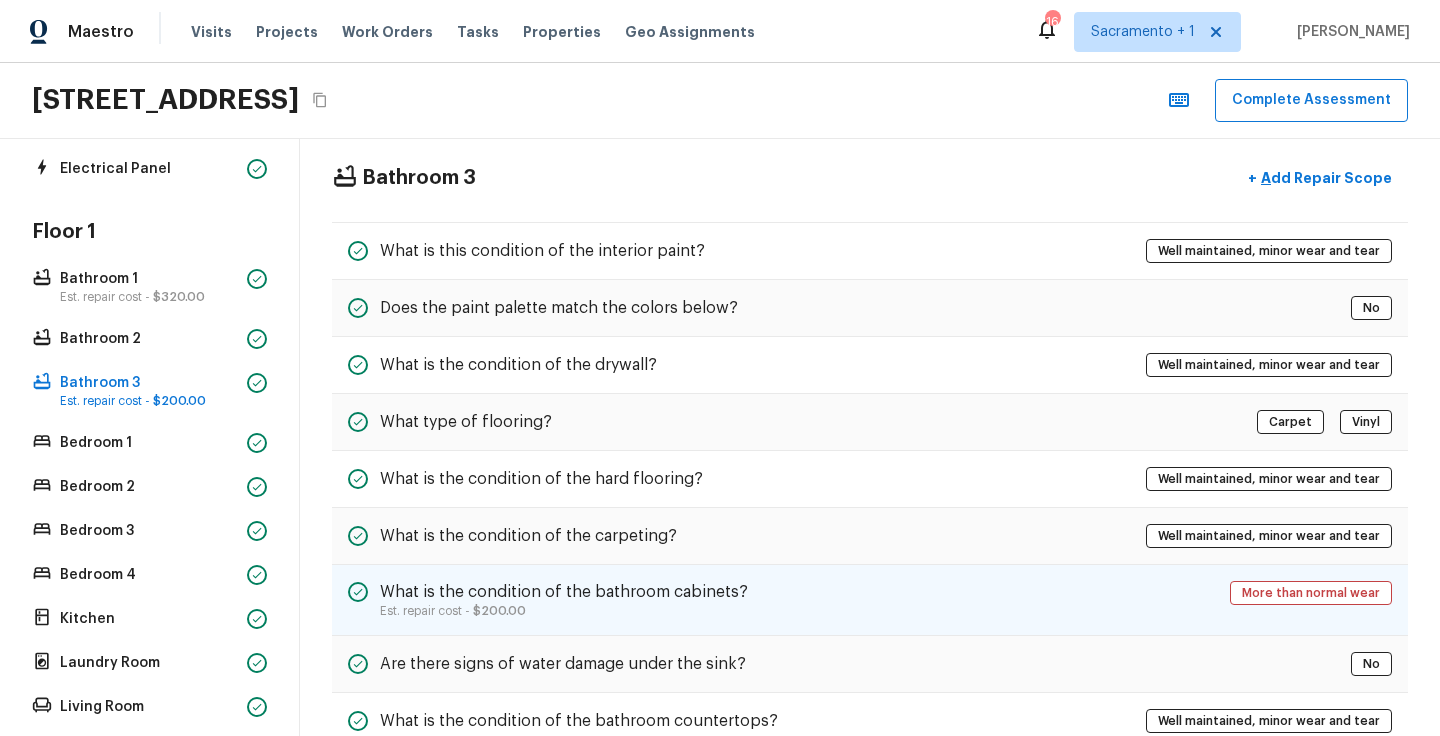 click on "What is the condition of the bathroom cabinets?" at bounding box center (564, 592) 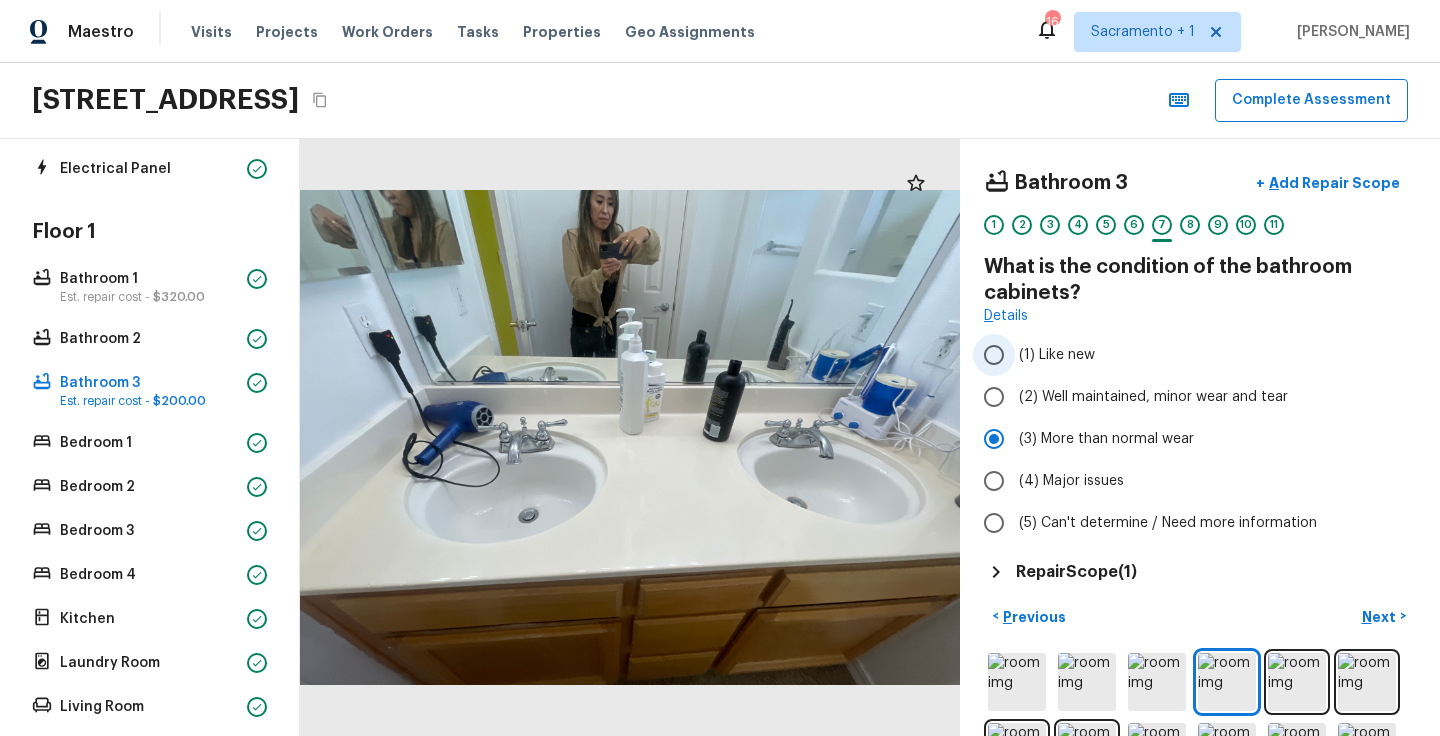 scroll, scrollTop: 143, scrollLeft: 0, axis: vertical 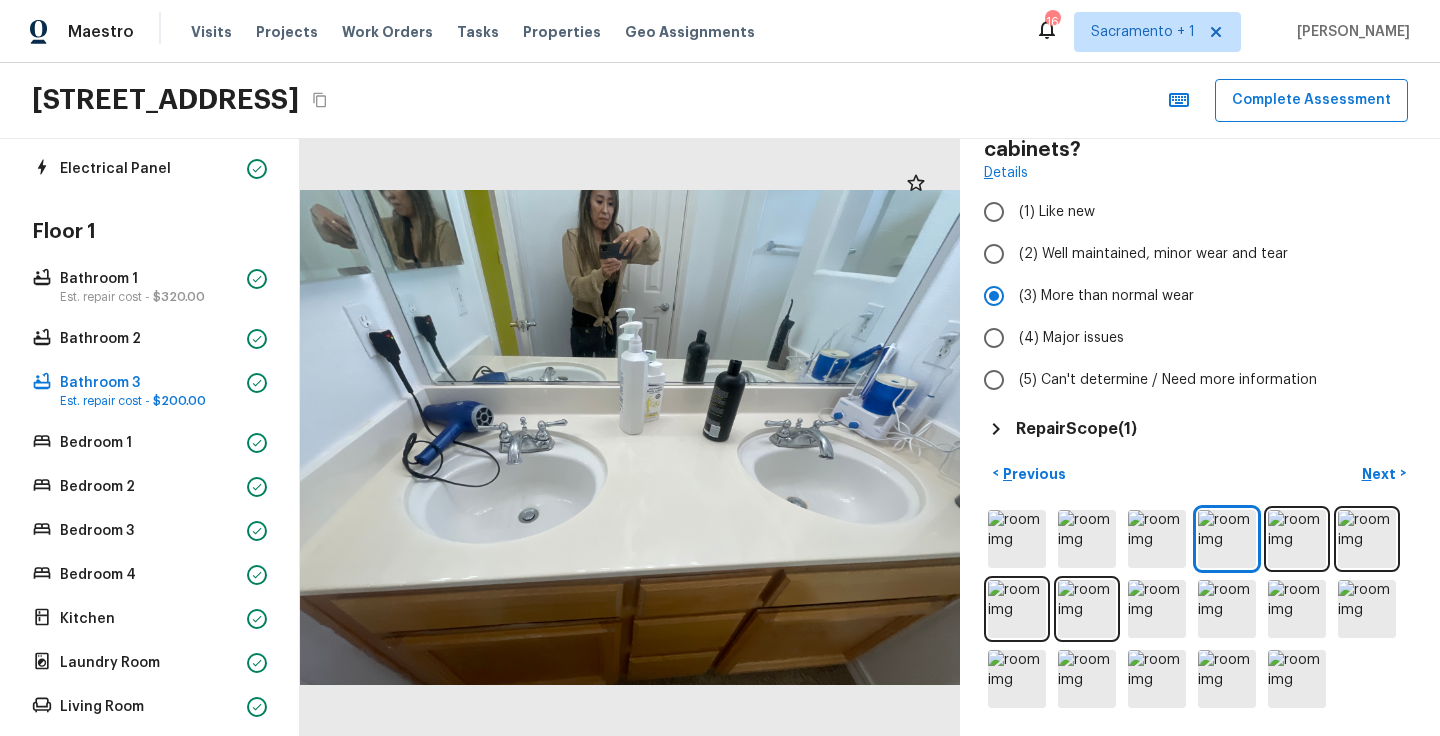 click on "Repair  Scope  ( 1 )" at bounding box center [1076, 429] 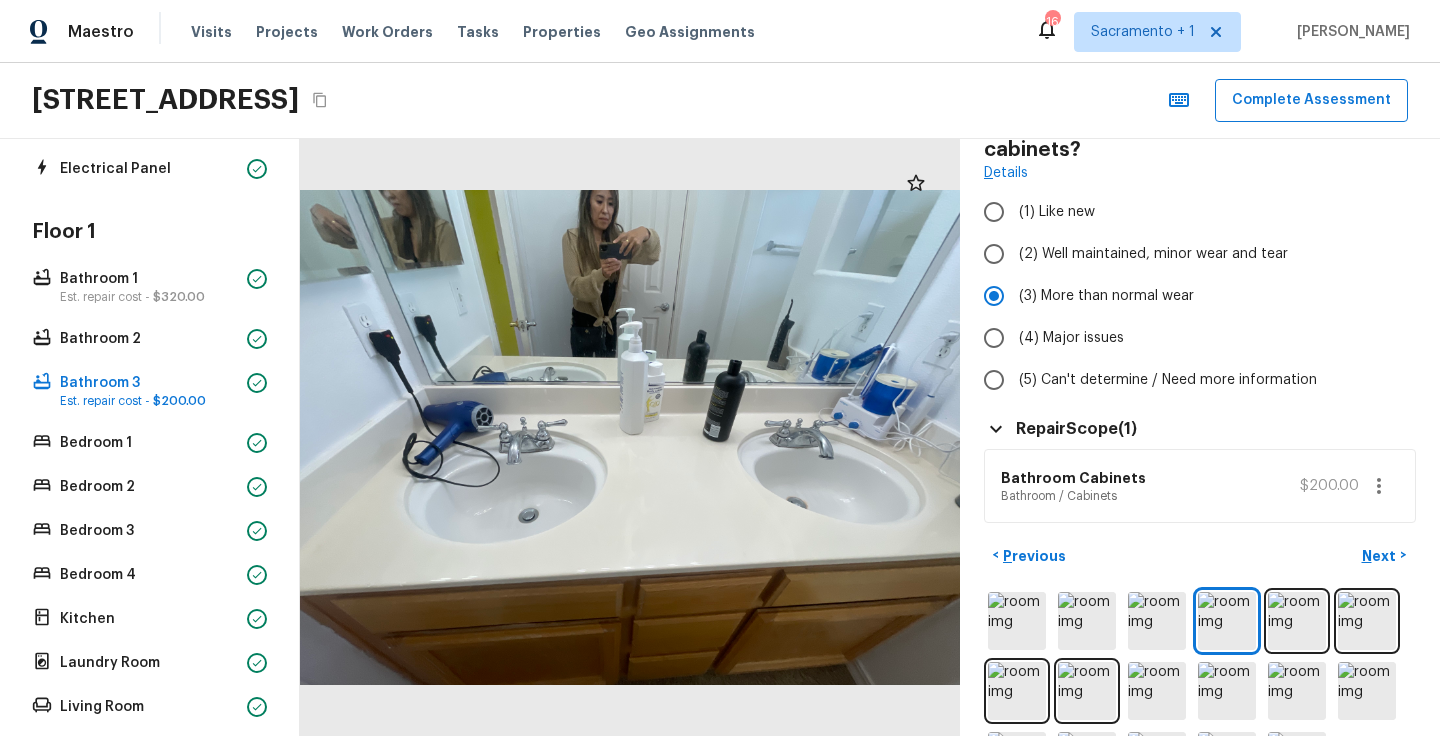 click 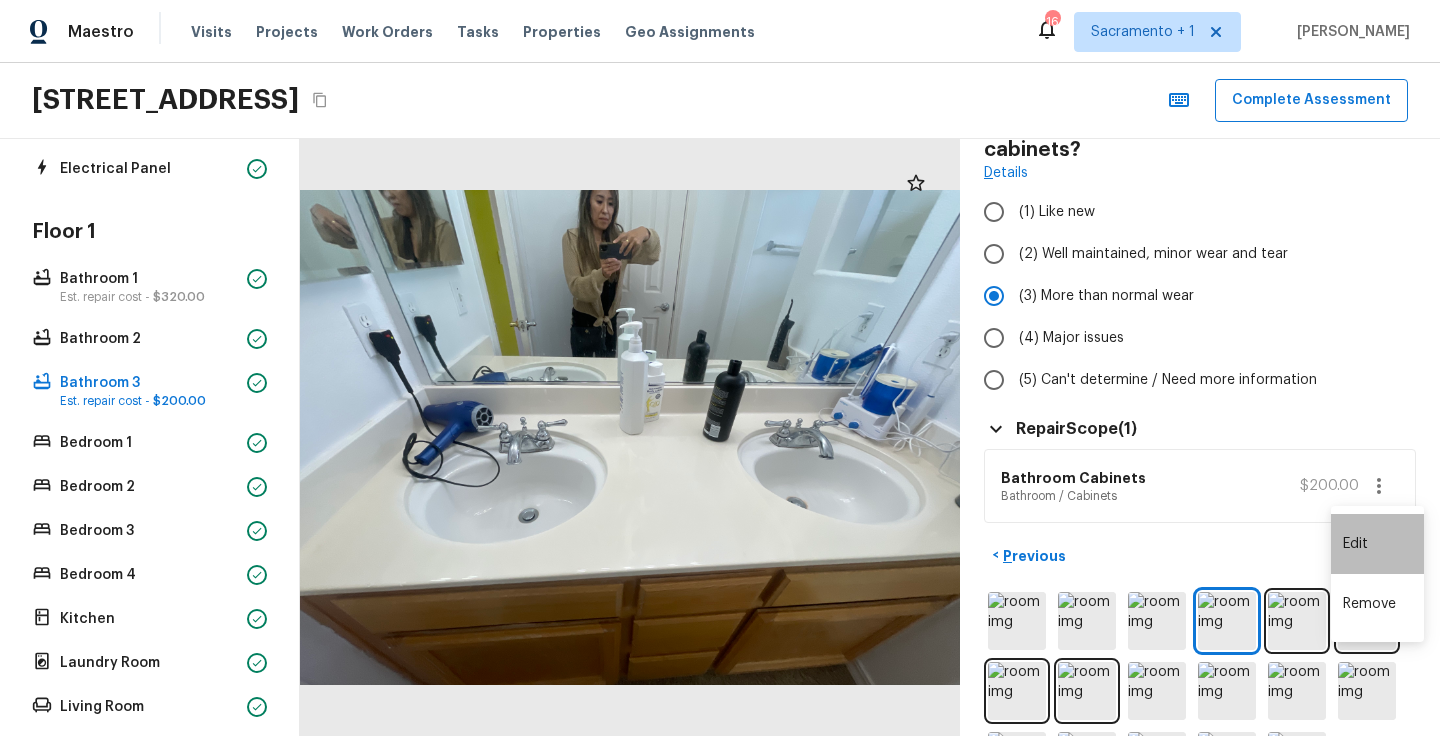 click on "Edit" at bounding box center (1377, 544) 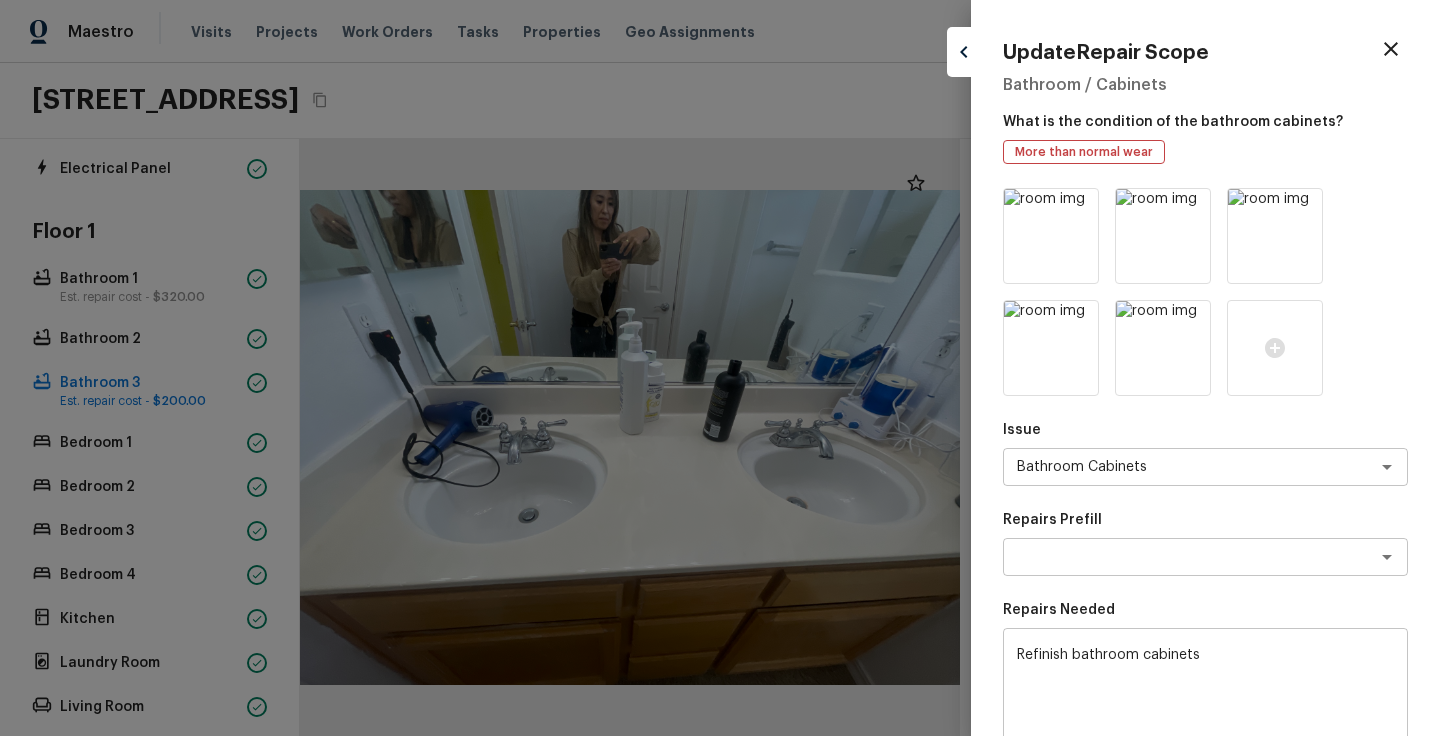 click 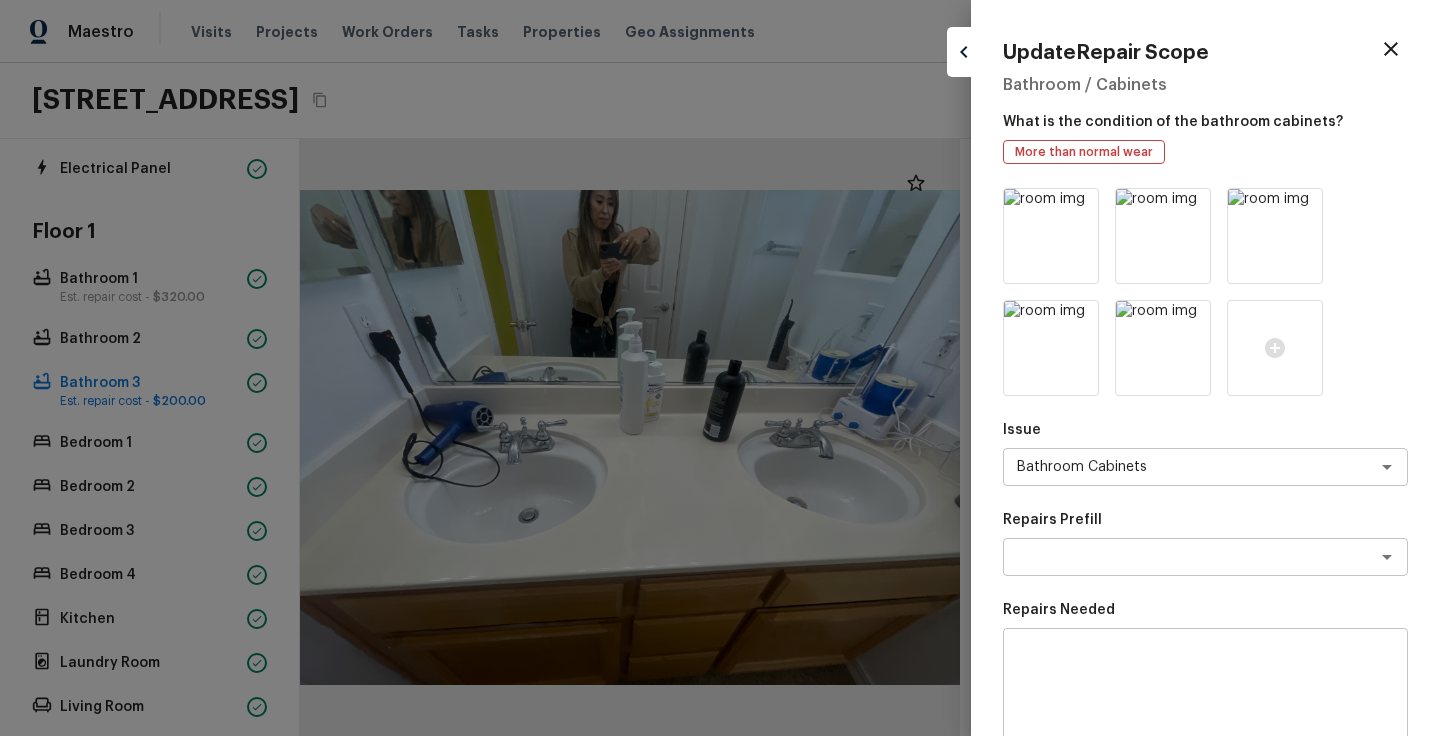 type 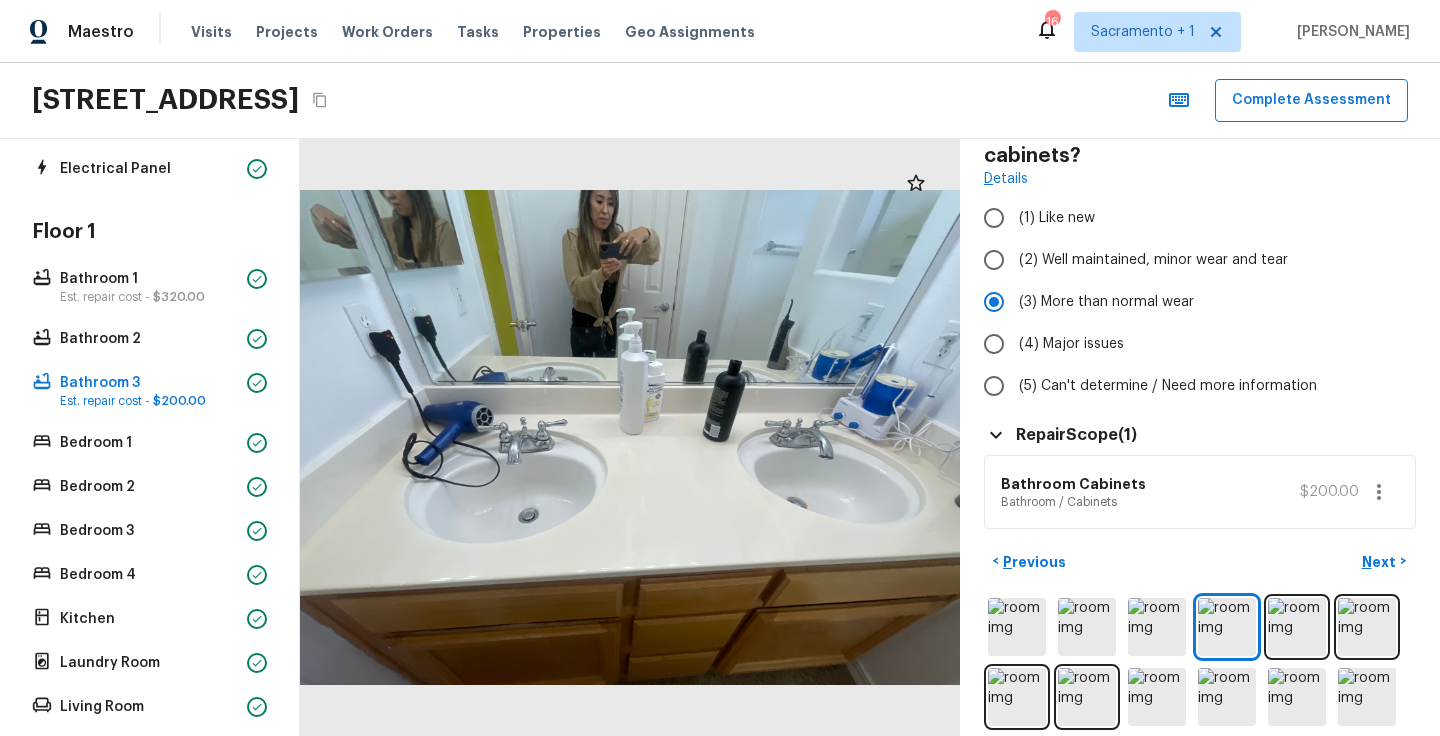 scroll, scrollTop: 225, scrollLeft: 0, axis: vertical 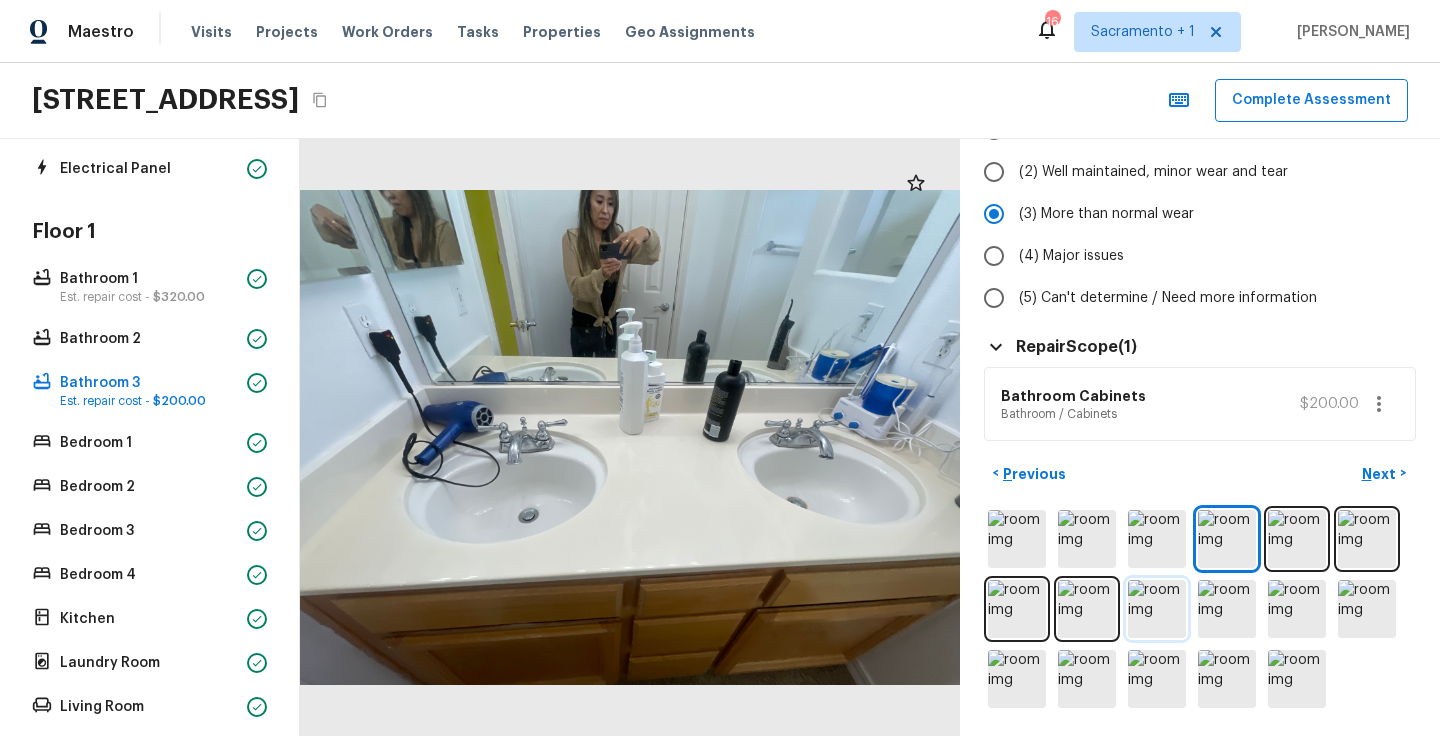 click at bounding box center [1157, 609] 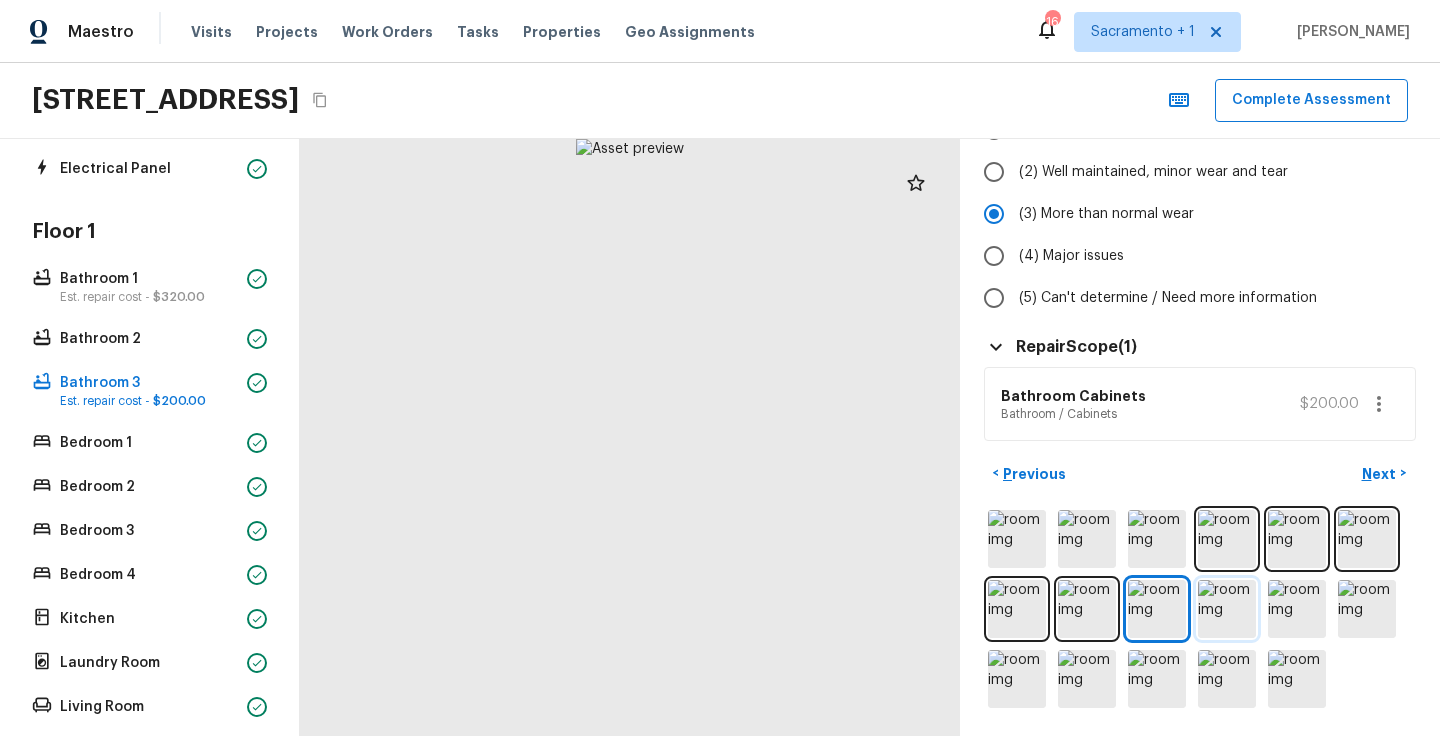 click at bounding box center [1227, 609] 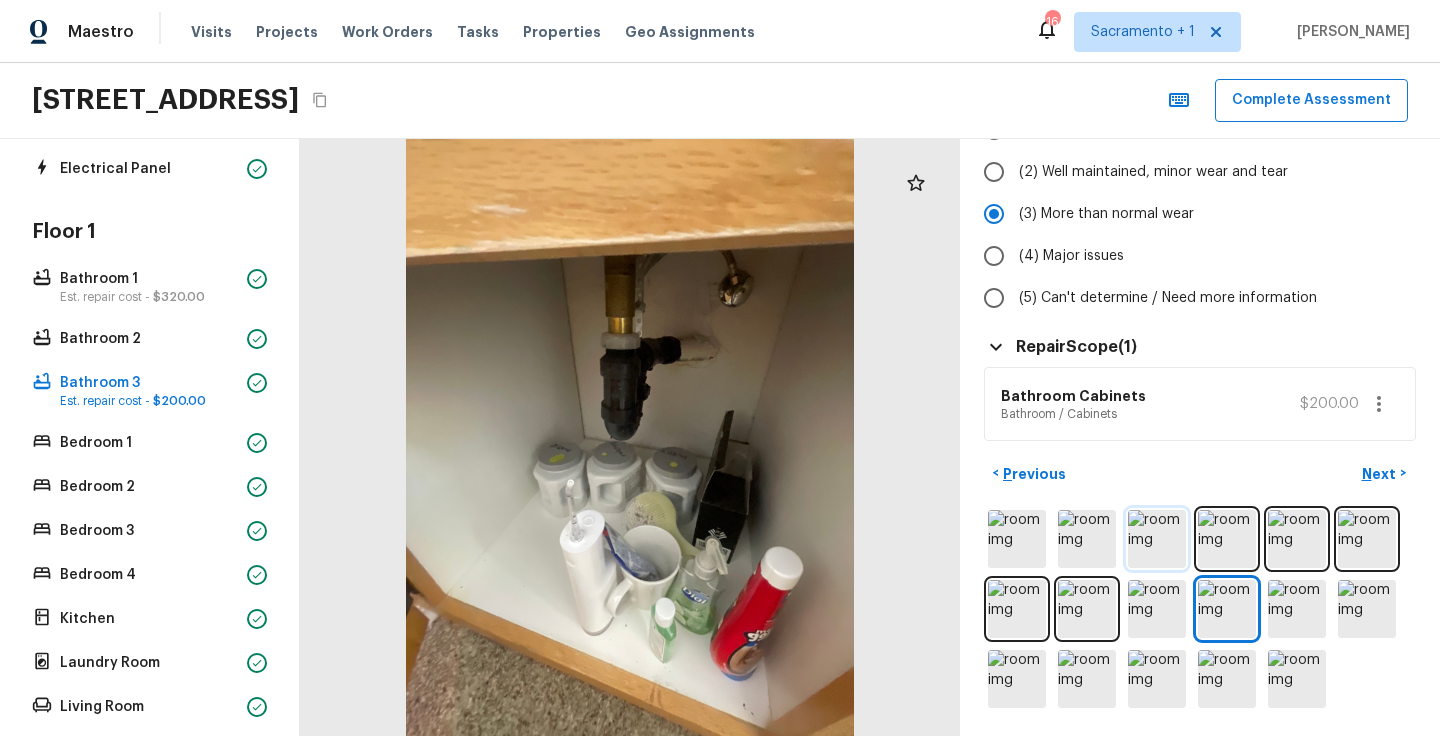 click at bounding box center (1157, 539) 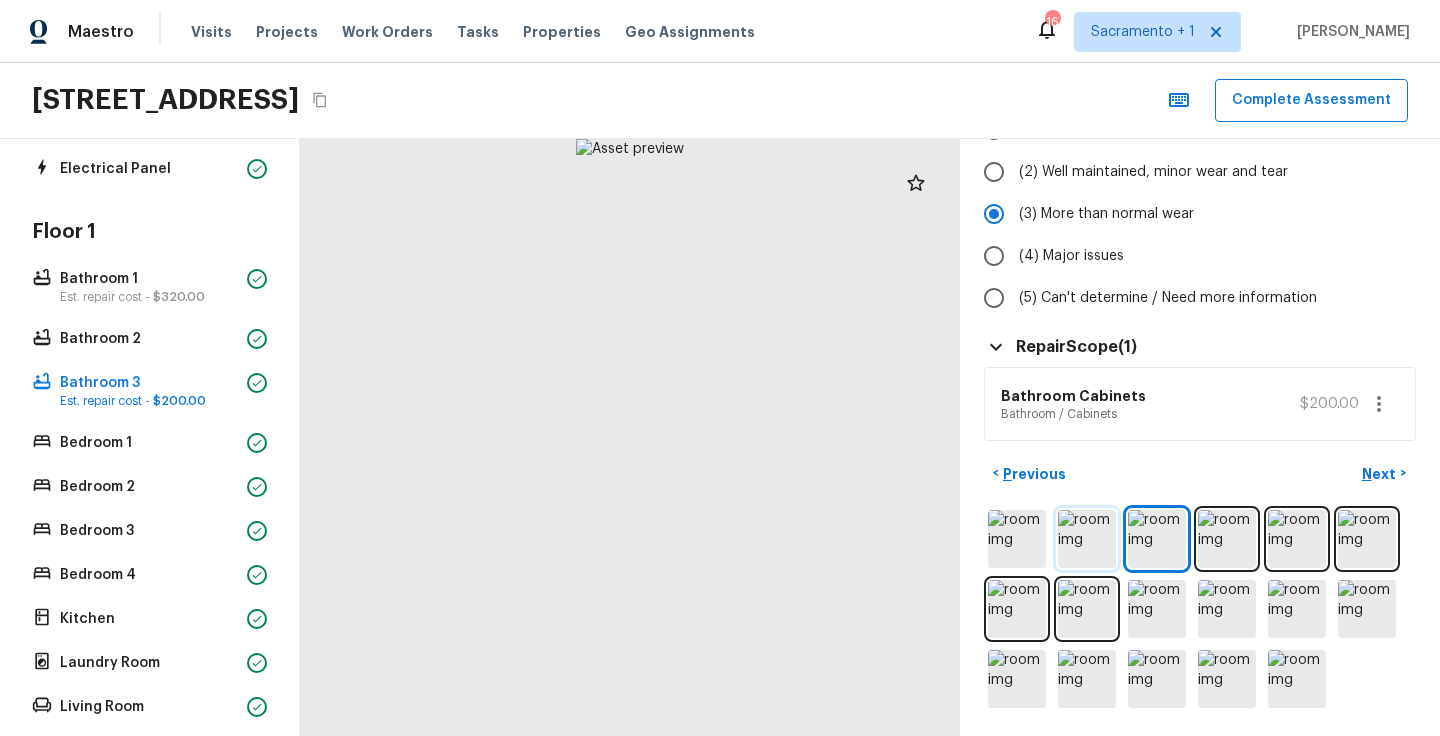 click at bounding box center (1087, 539) 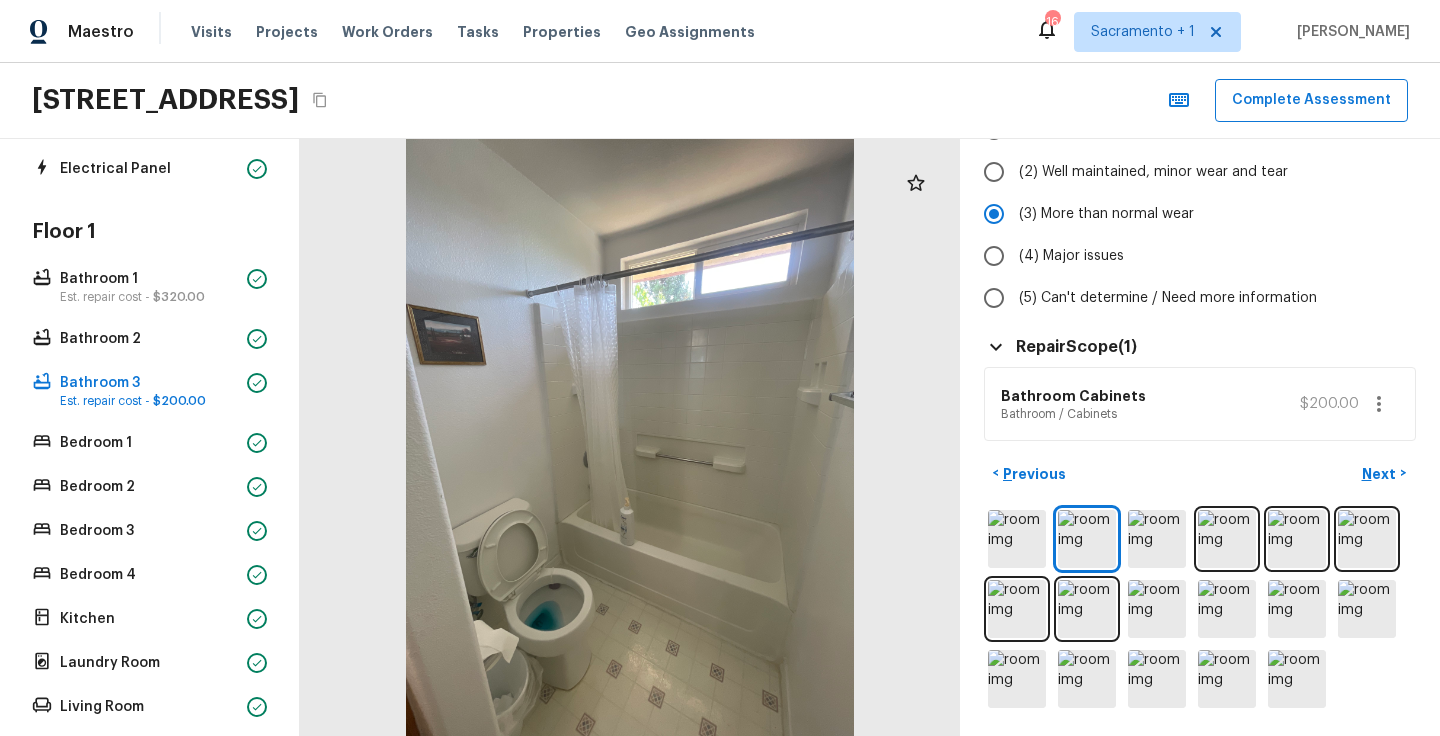 click 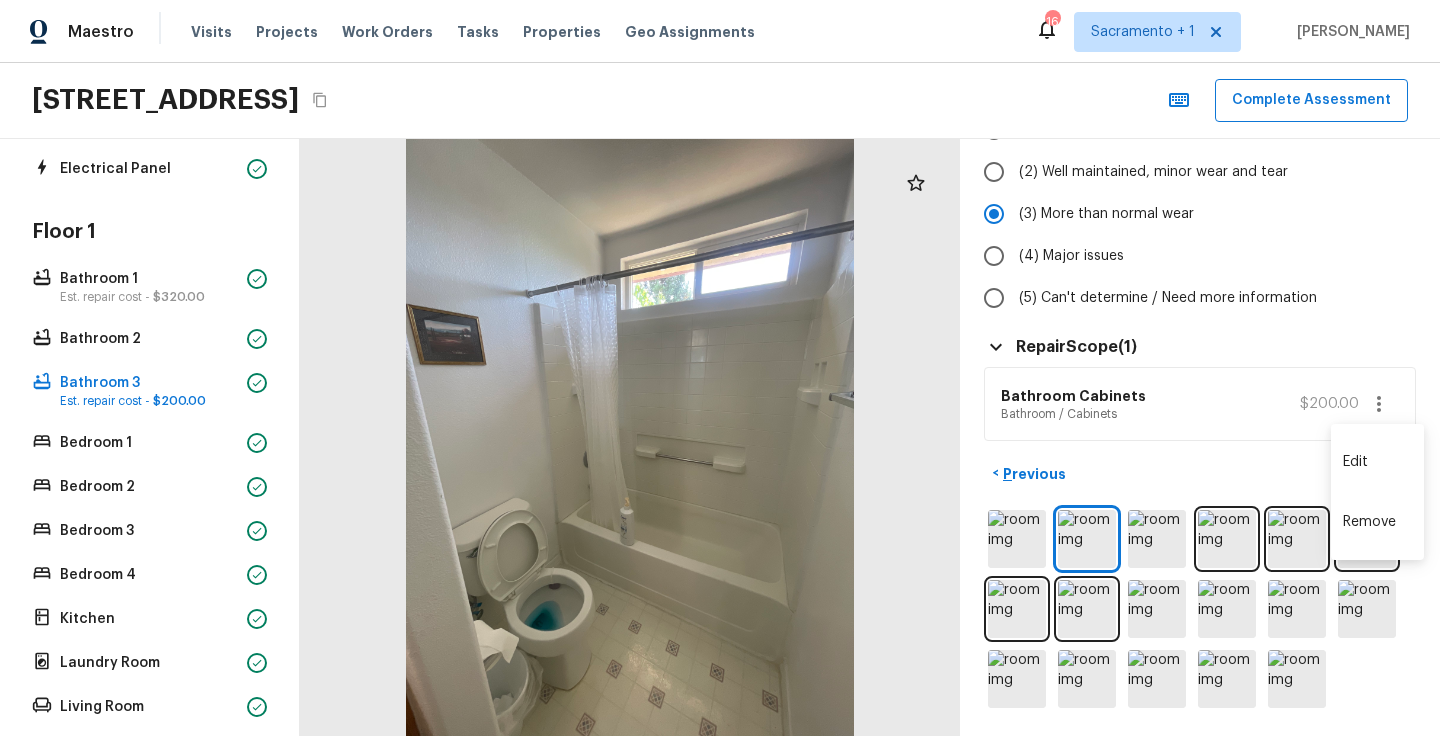 click at bounding box center [720, 368] 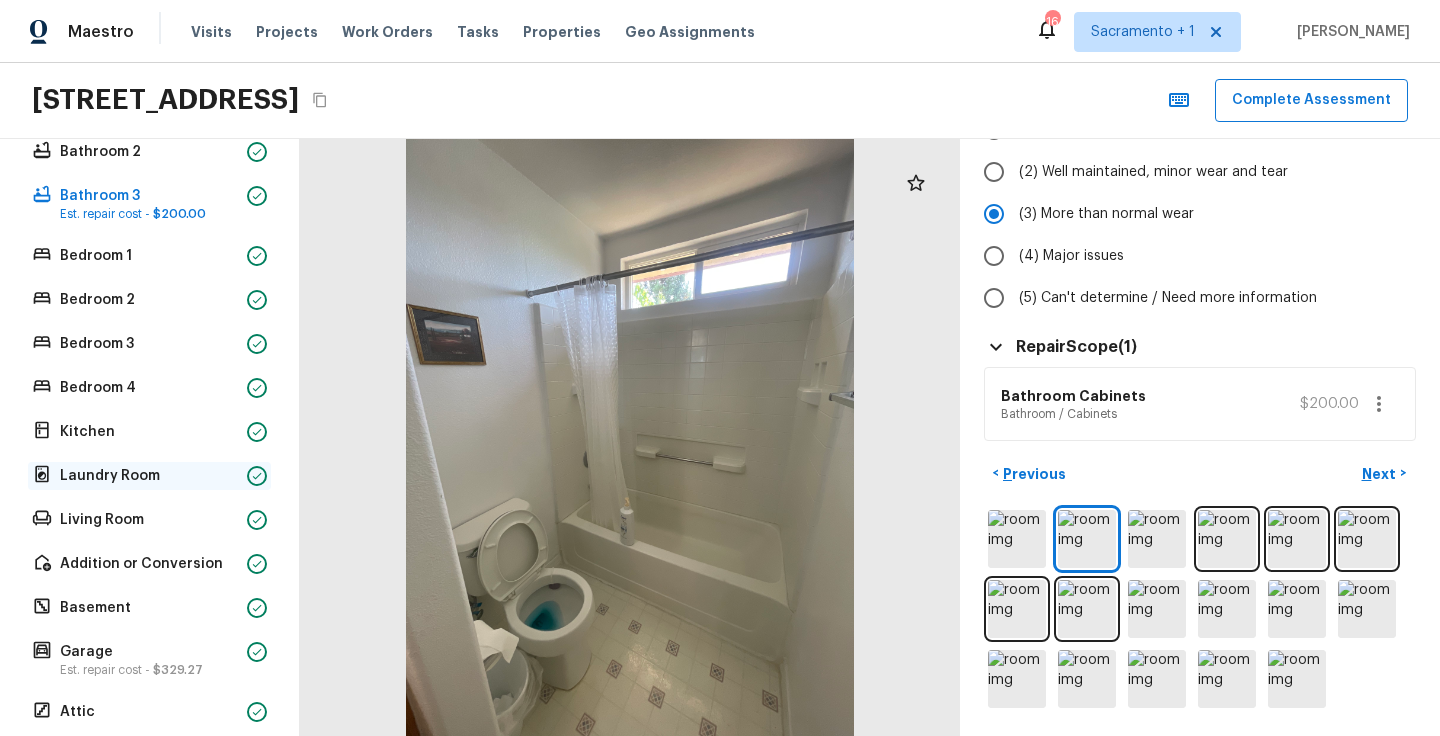 scroll, scrollTop: 476, scrollLeft: 0, axis: vertical 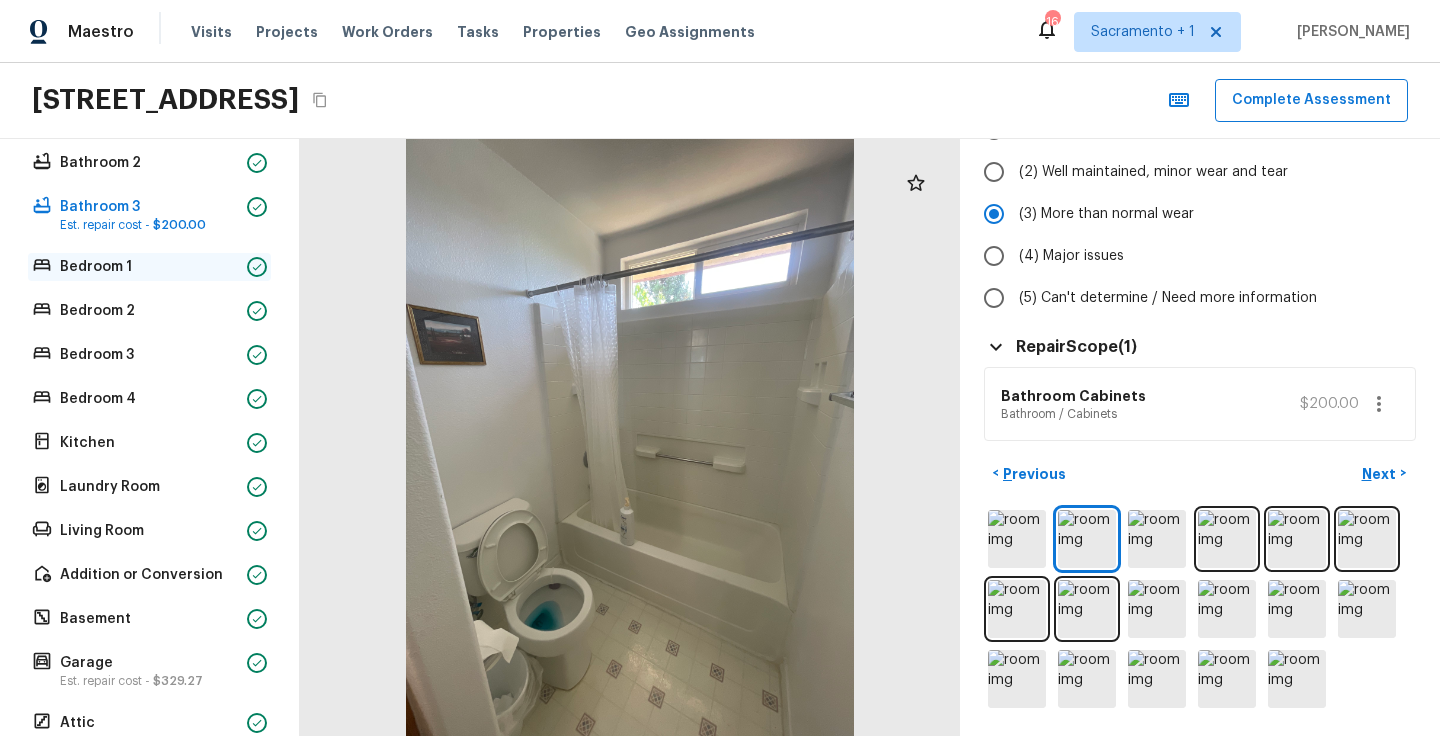 click on "Bedroom 1" at bounding box center (149, 267) 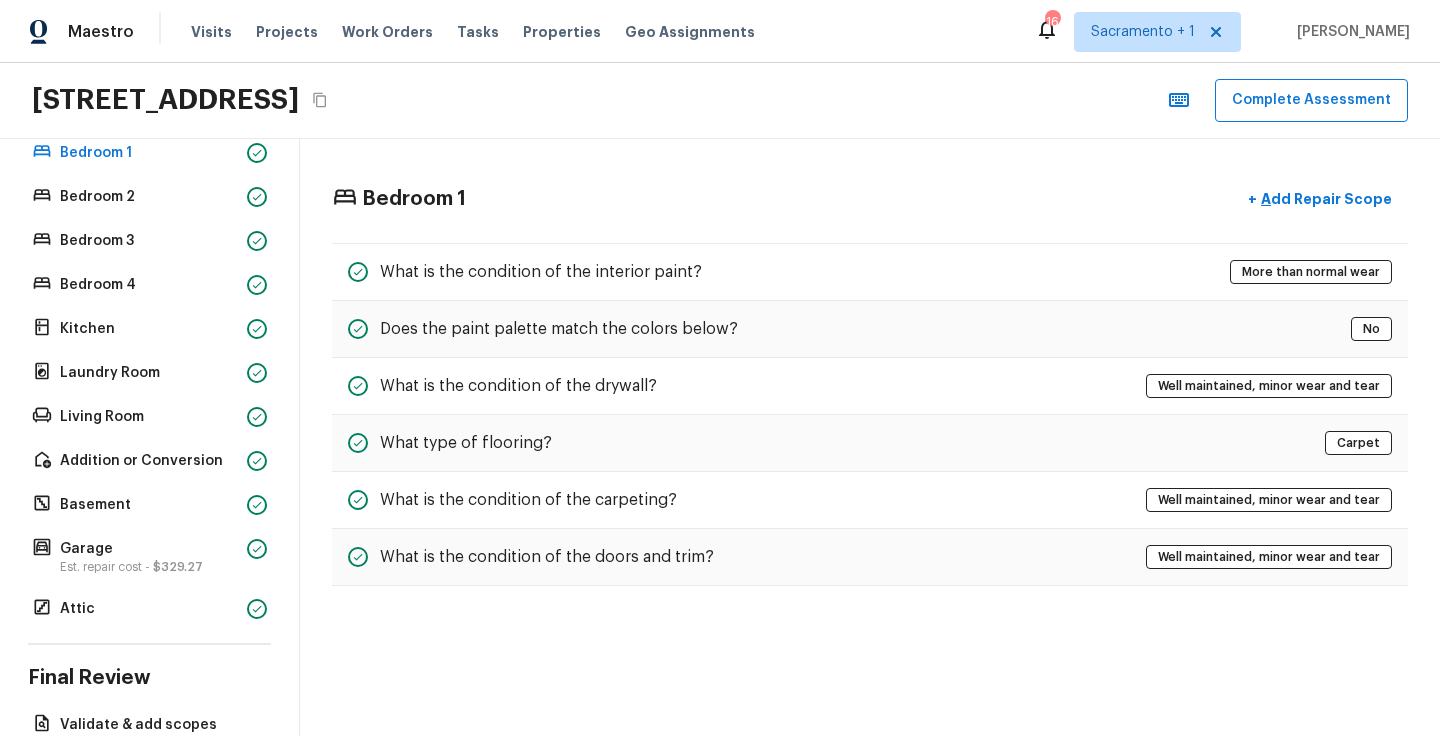 scroll, scrollTop: 0, scrollLeft: 0, axis: both 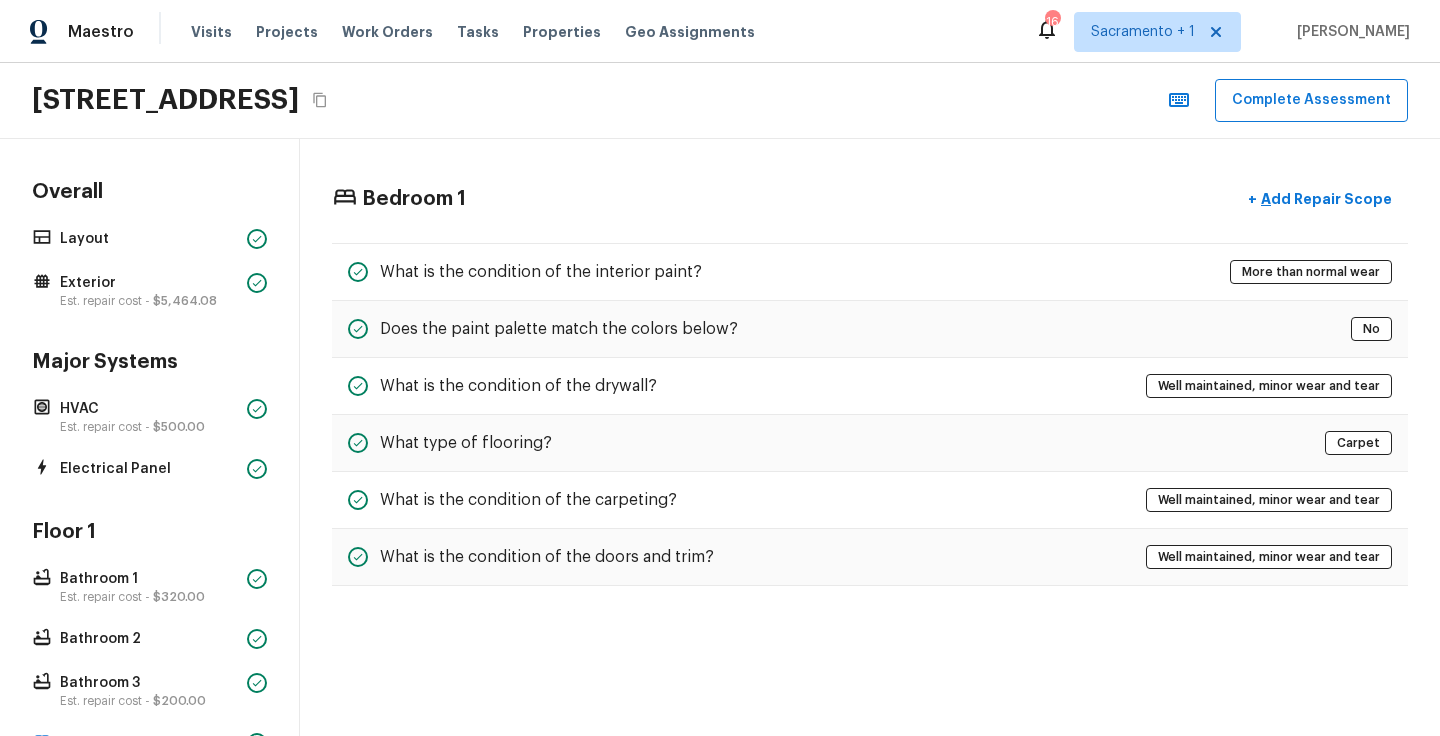 click on "Overall Layout Exterior Est. repair cost -   $5,464.08" at bounding box center [149, 246] 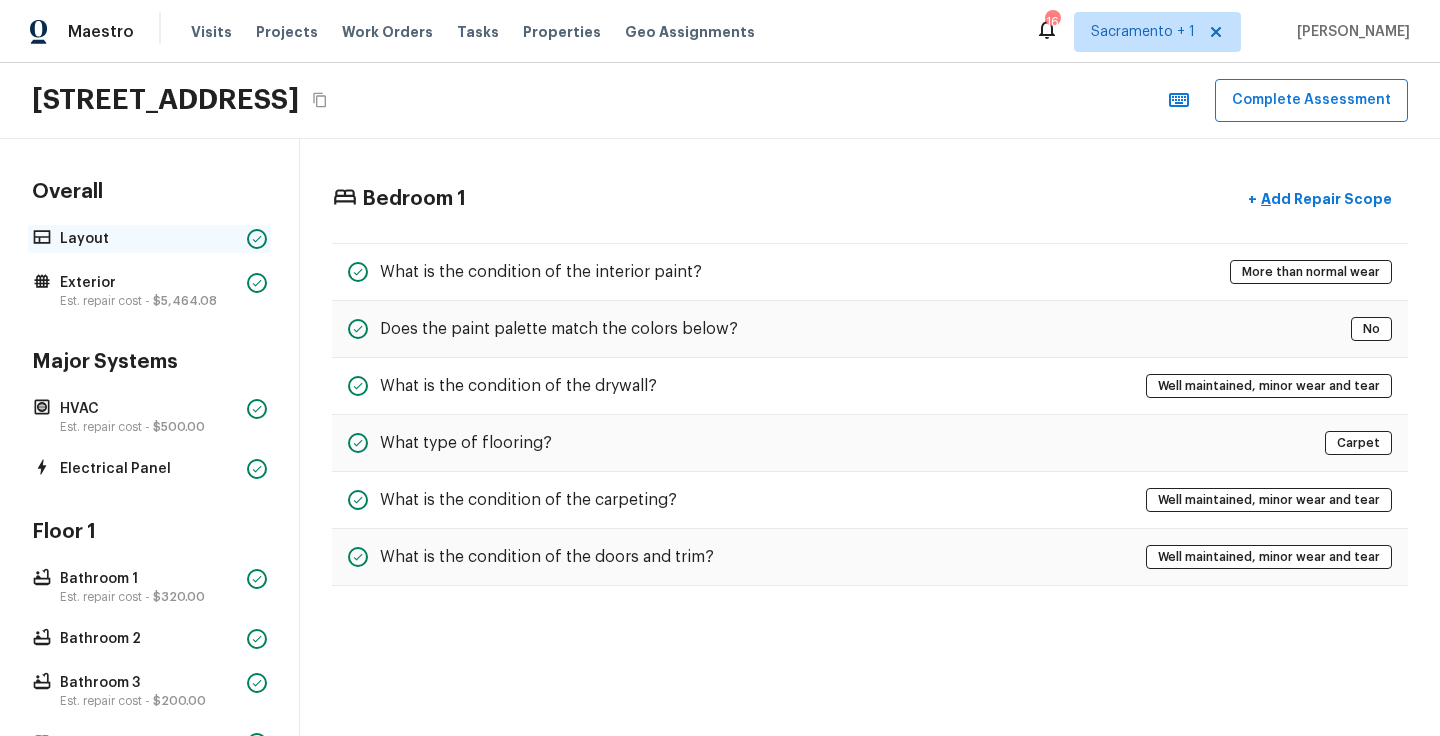 click on "Layout" at bounding box center [149, 239] 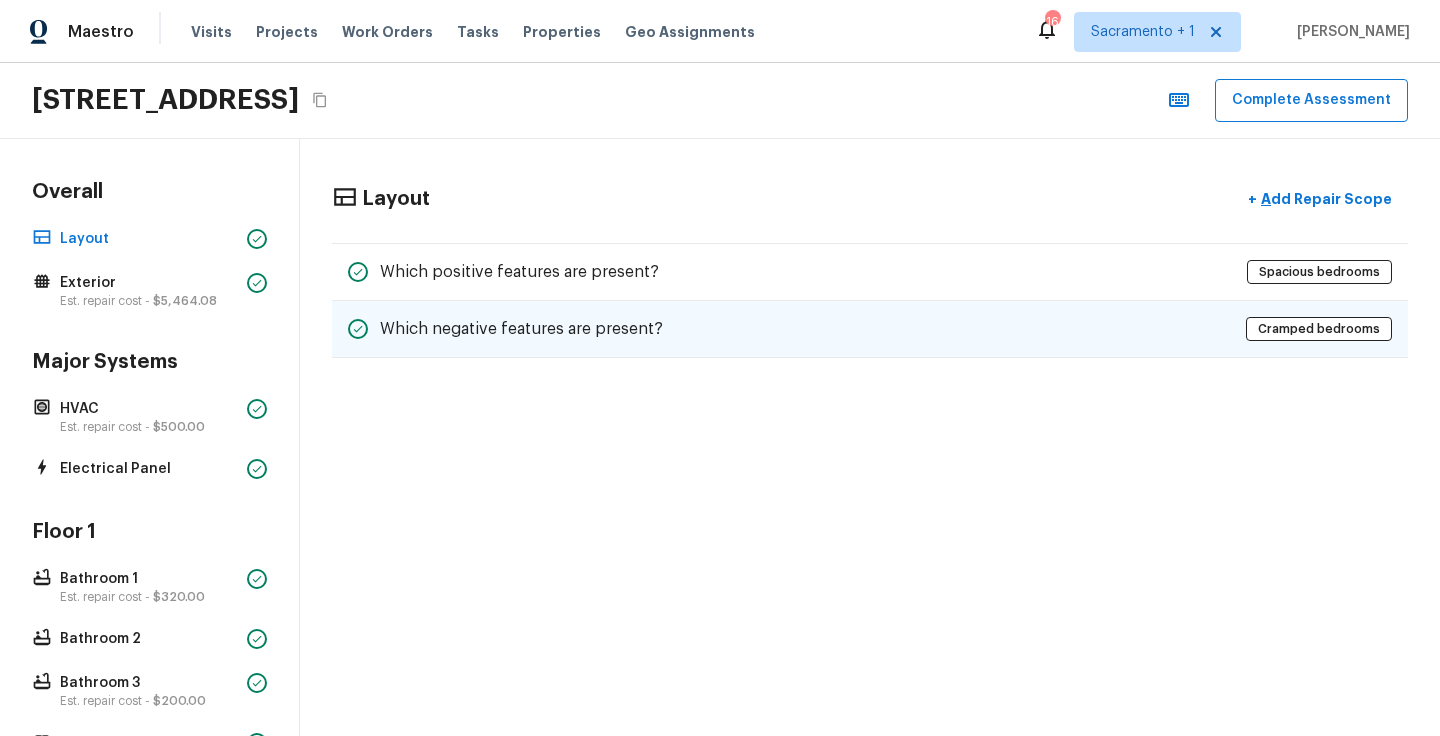 click on "Which negative features are present?" at bounding box center [521, 329] 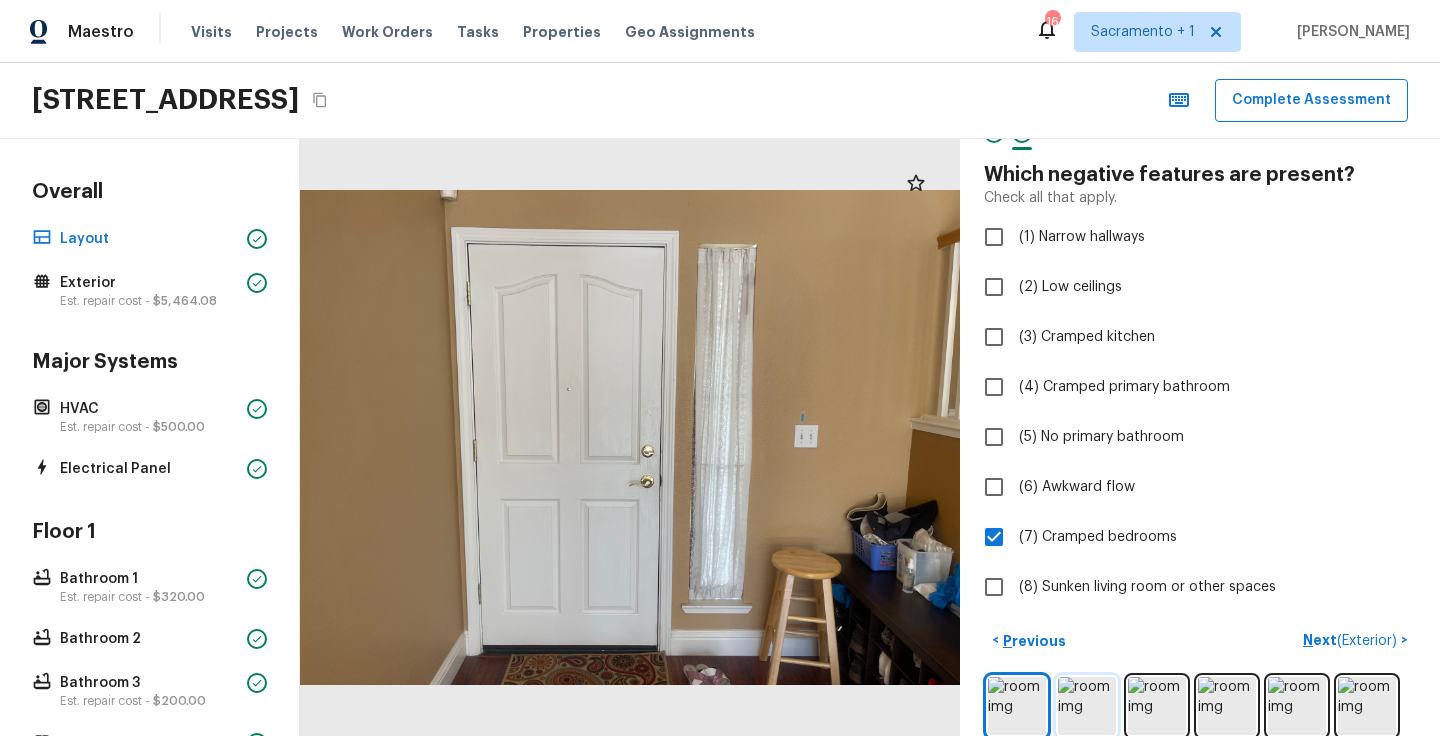 scroll, scrollTop: 0, scrollLeft: 0, axis: both 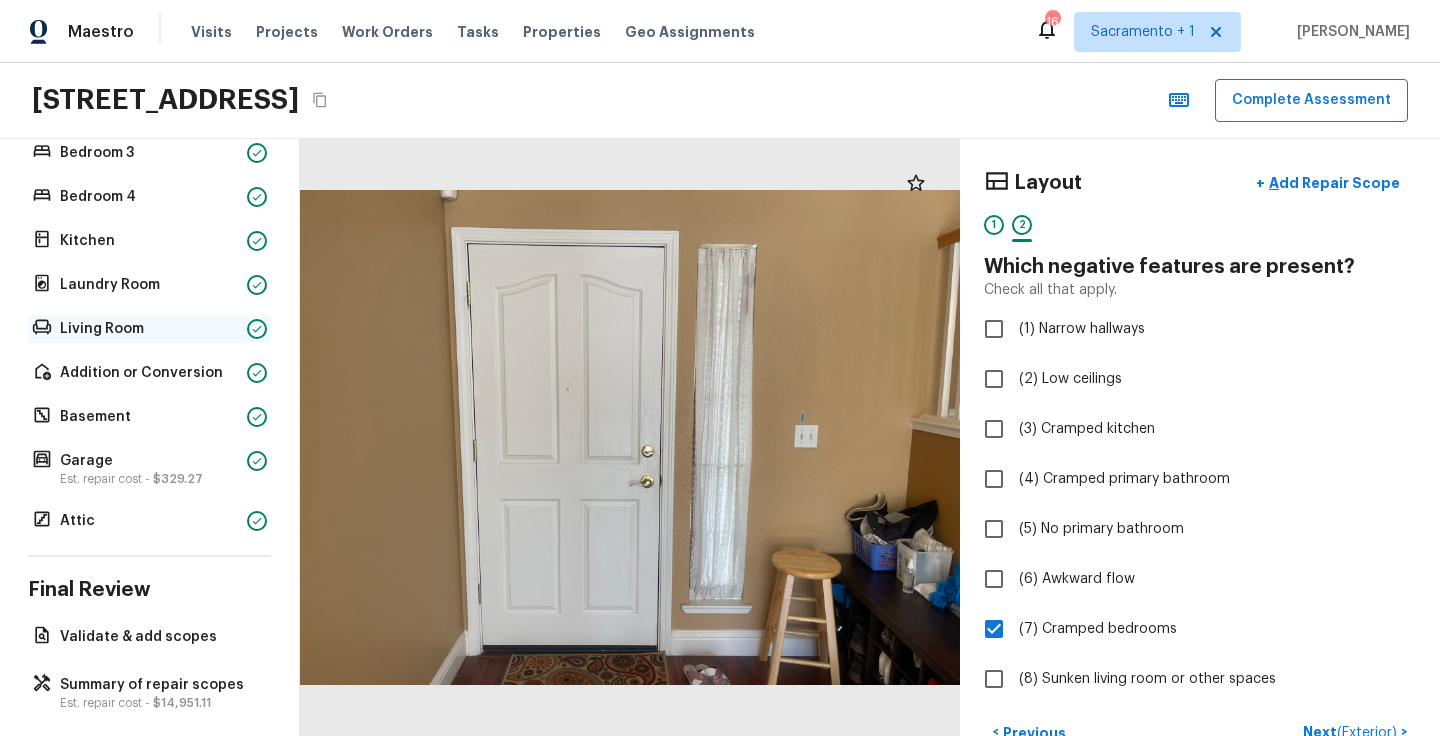 click on "Living Room" at bounding box center [149, 329] 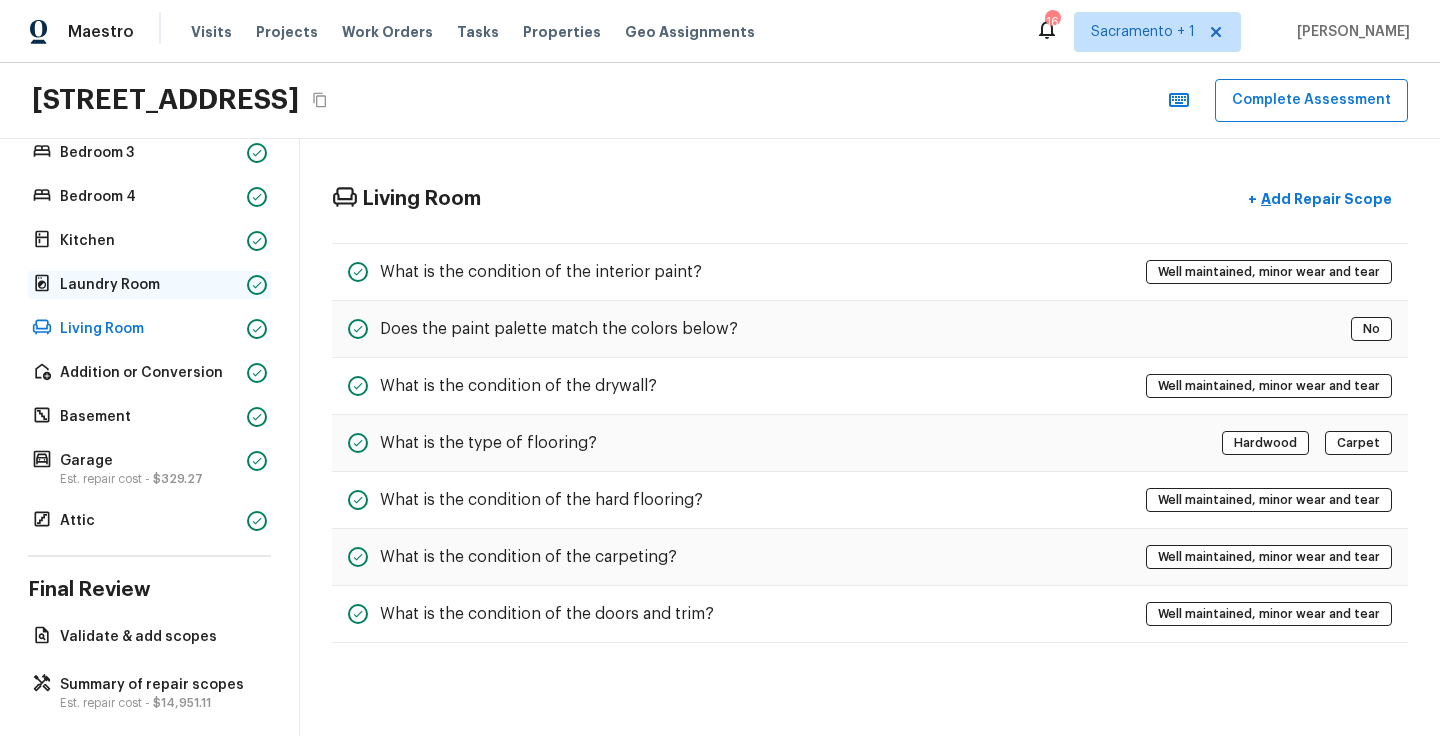click on "Laundry Room" at bounding box center (149, 285) 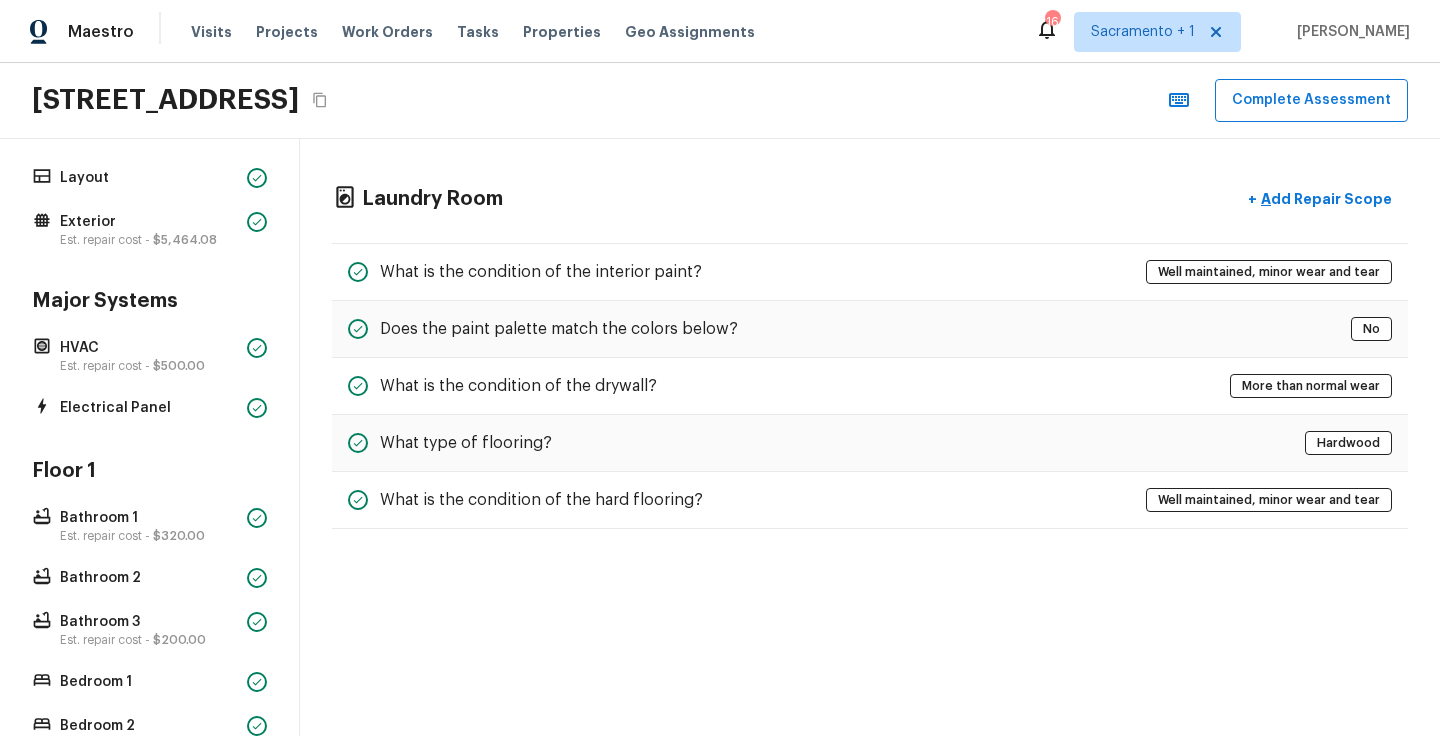 scroll, scrollTop: 0, scrollLeft: 0, axis: both 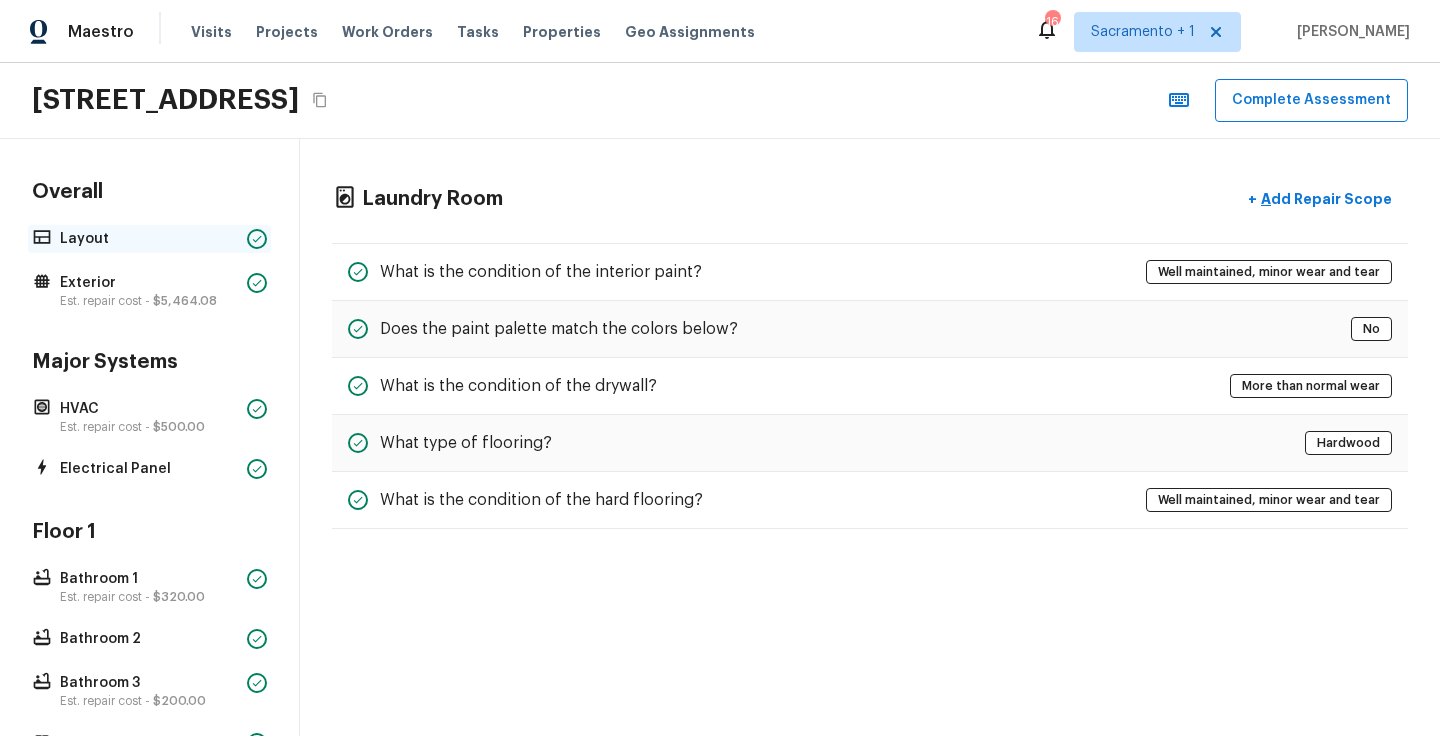 click on "Layout" at bounding box center [149, 239] 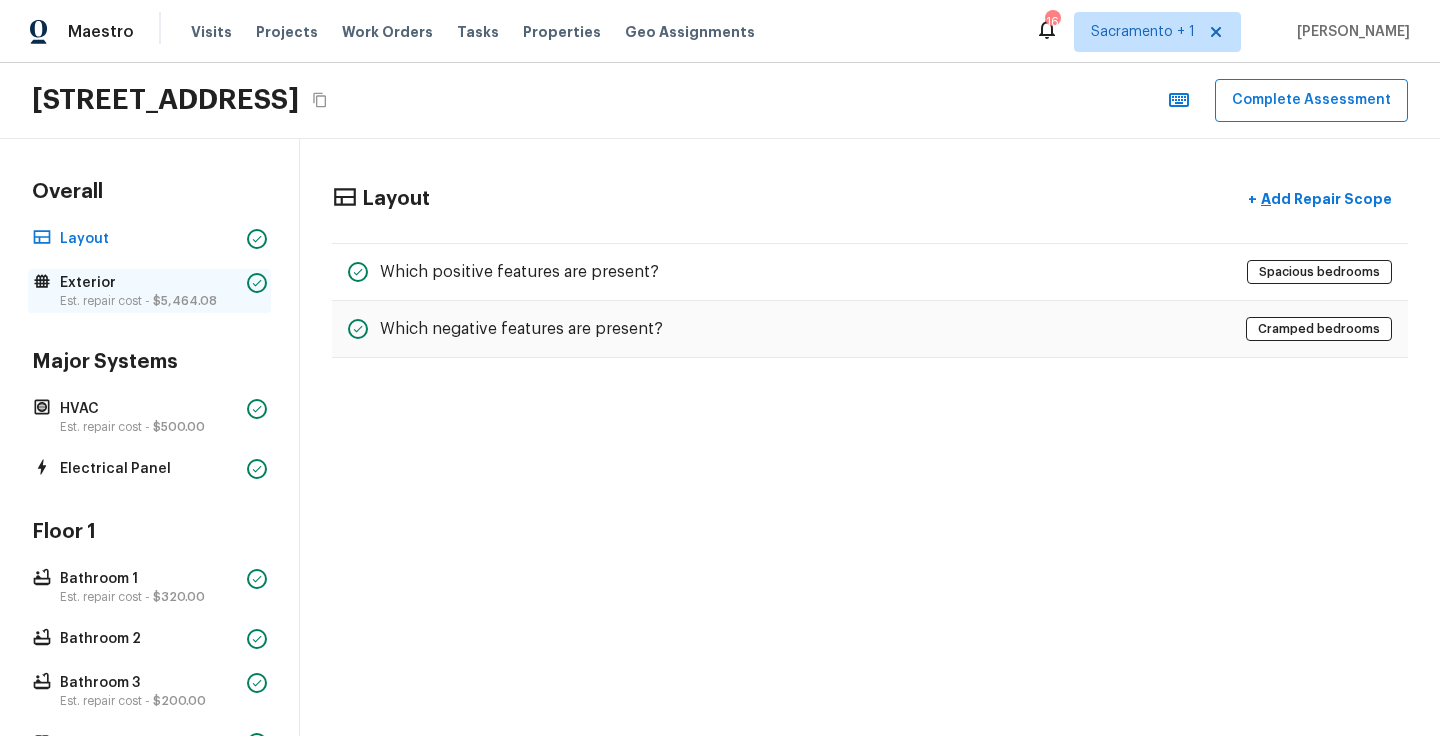 click on "Exterior" at bounding box center [149, 283] 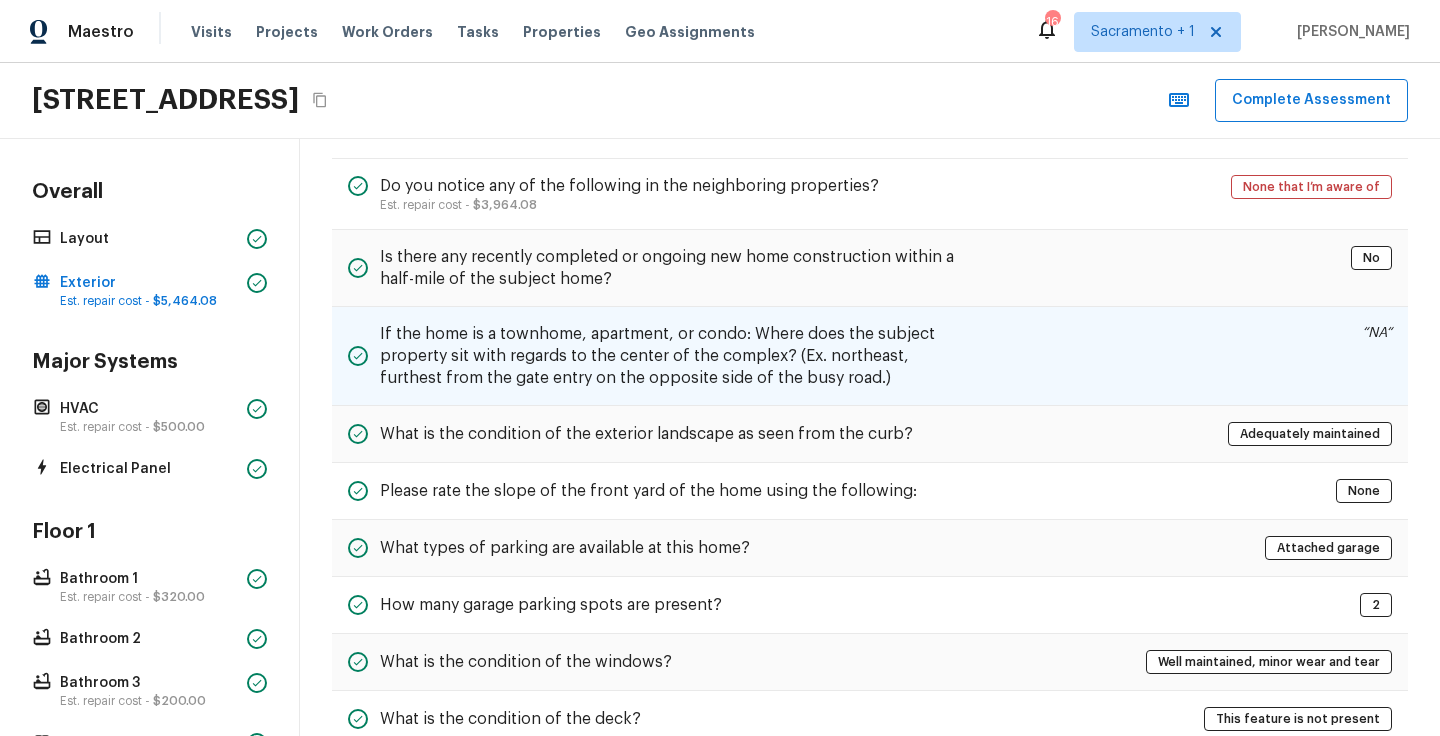 scroll, scrollTop: 89, scrollLeft: 0, axis: vertical 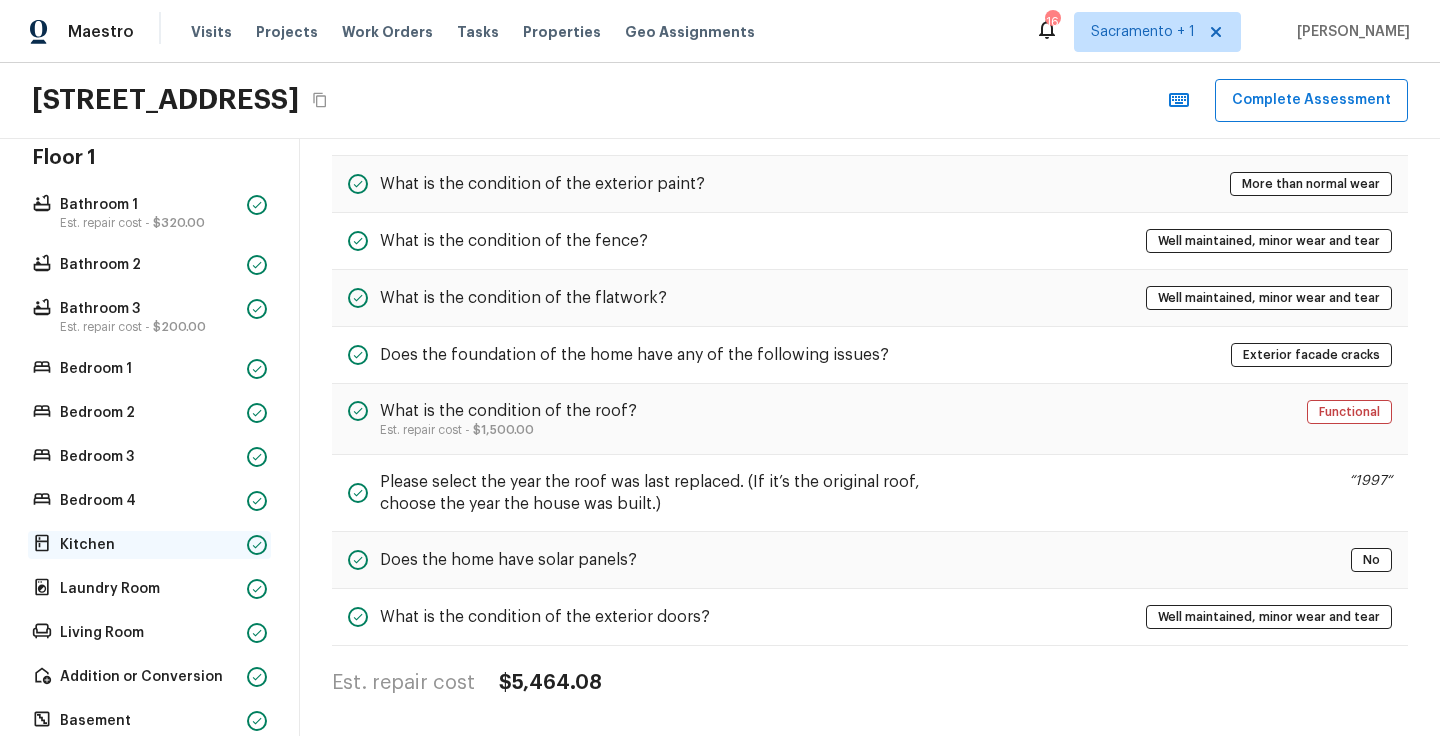 click on "Kitchen" at bounding box center [149, 545] 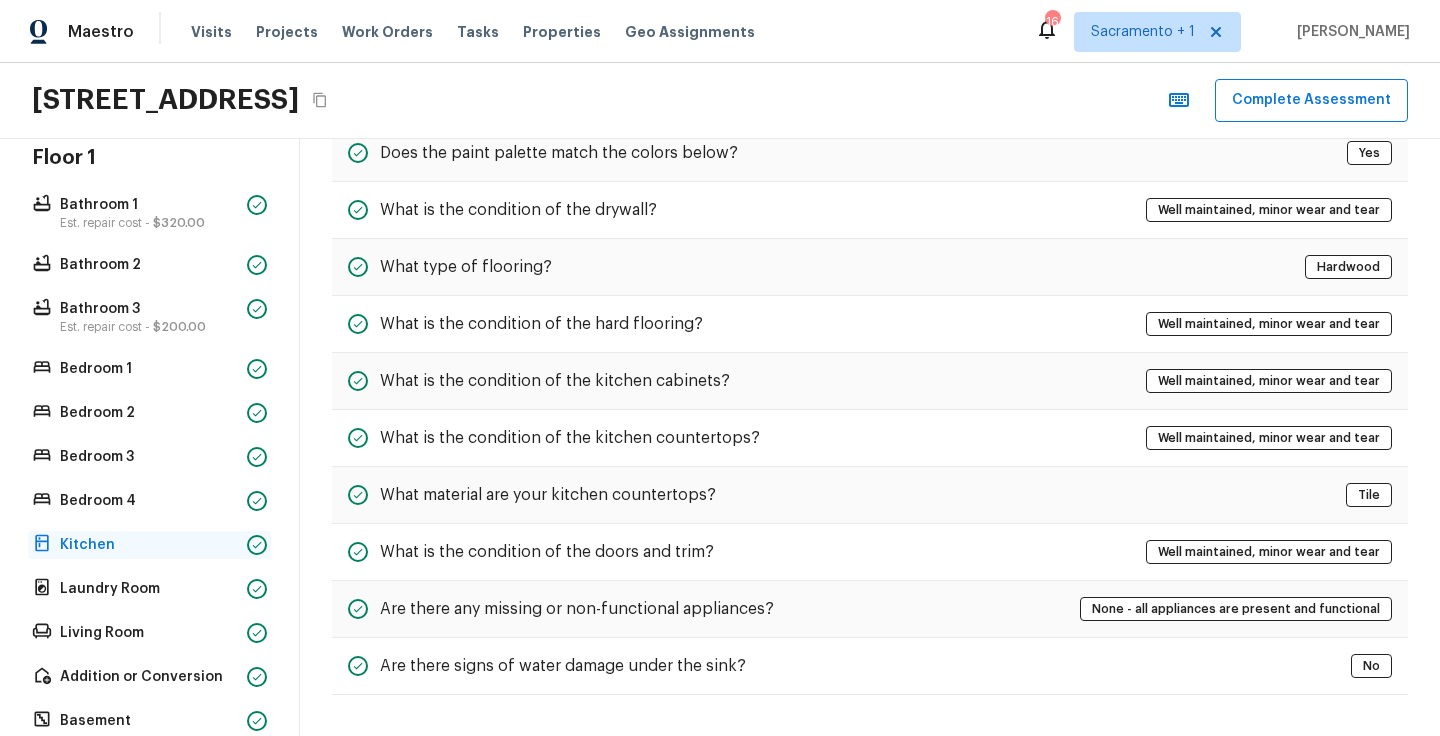 scroll, scrollTop: 175, scrollLeft: 0, axis: vertical 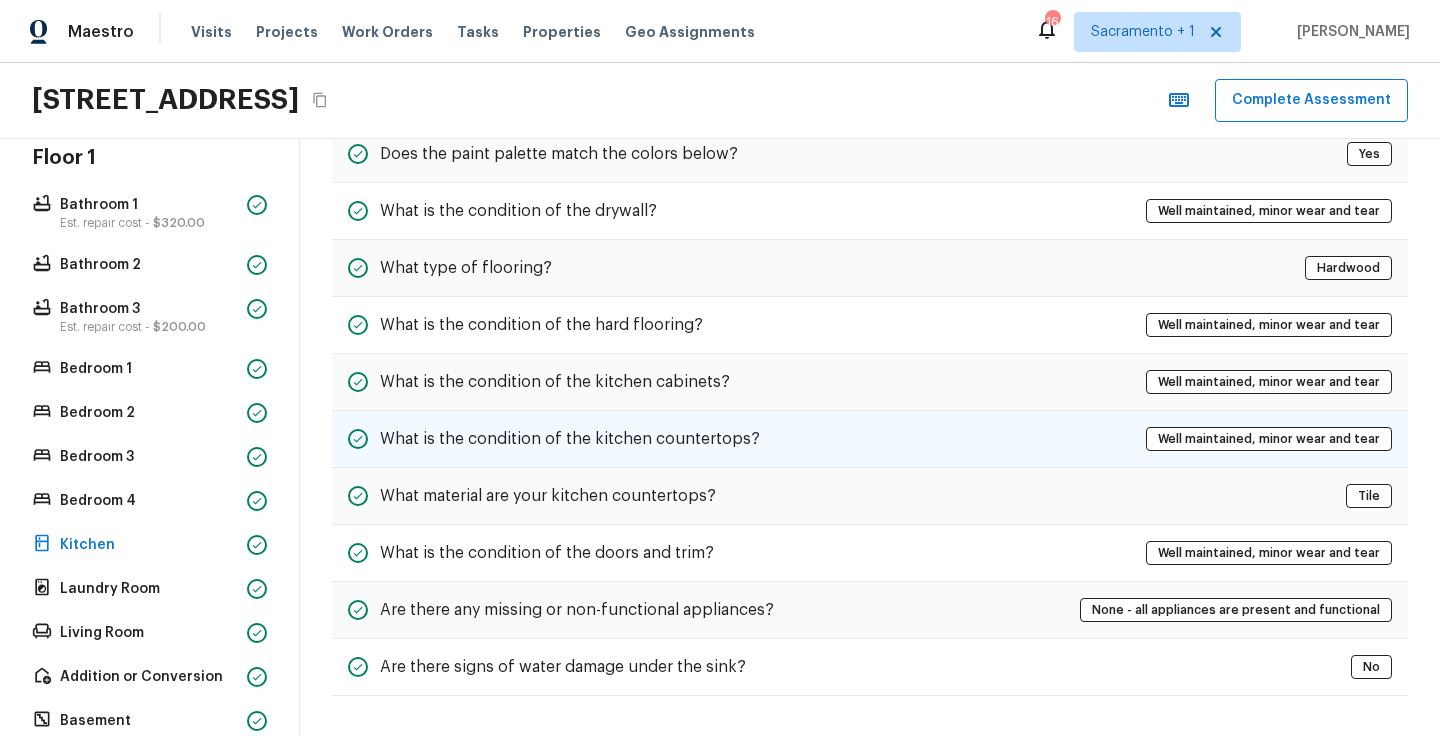 click on "What is the condition of the kitchen countertops?" at bounding box center [570, 439] 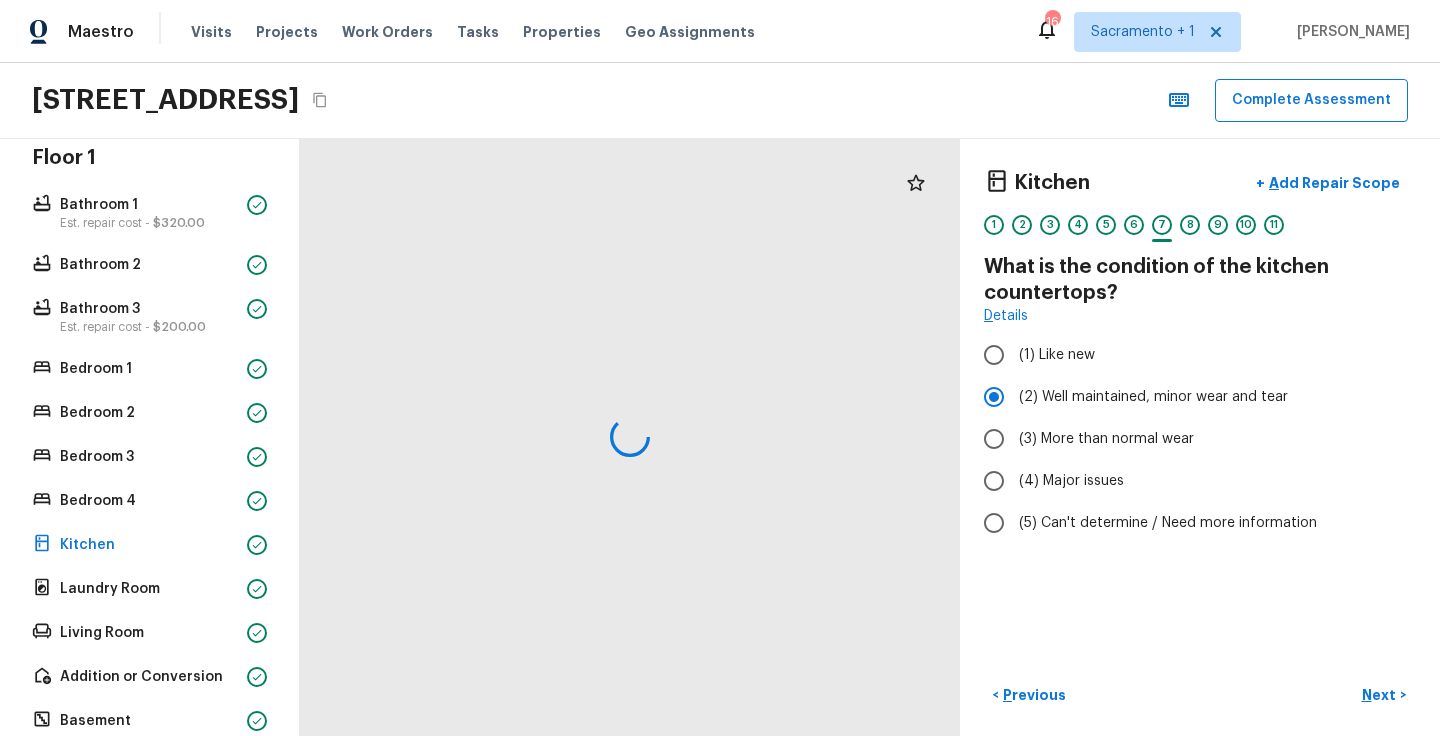 scroll, scrollTop: 0, scrollLeft: 0, axis: both 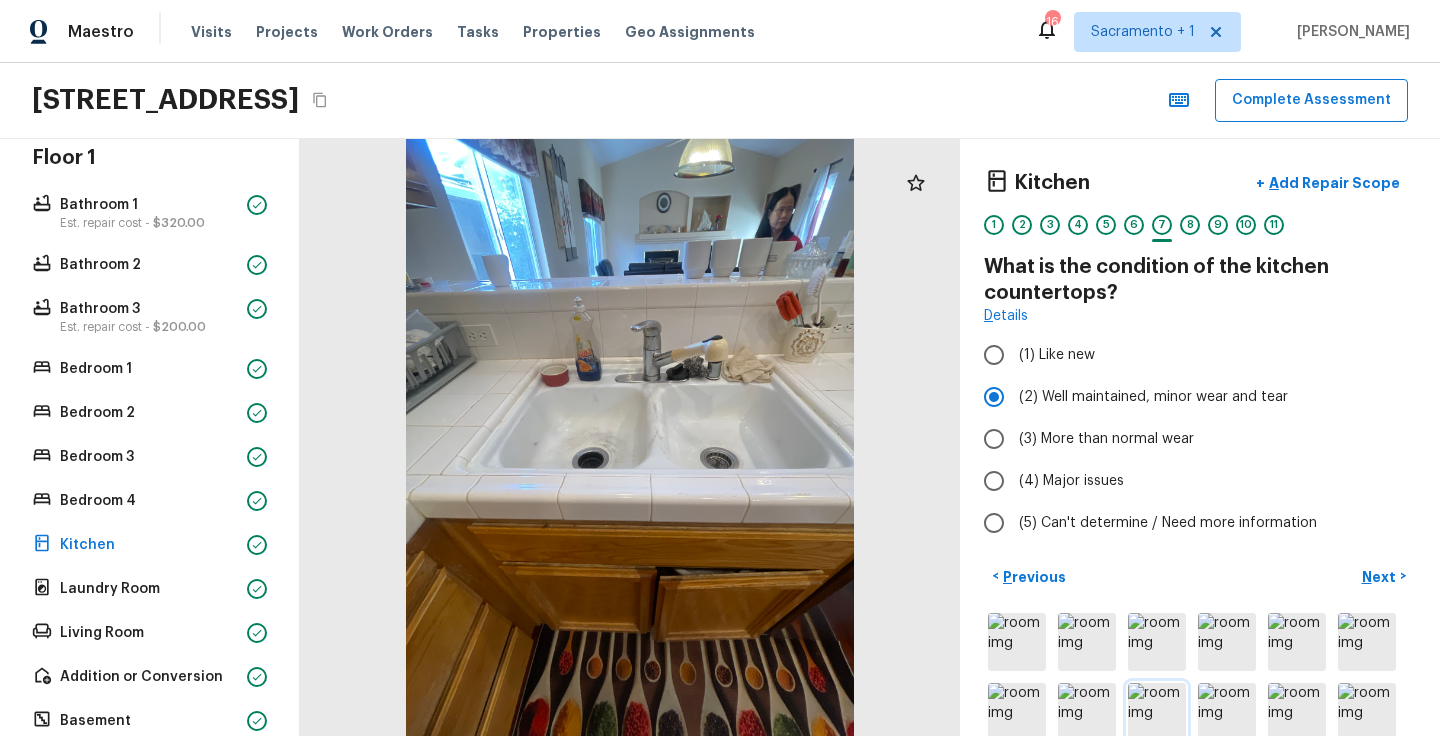 click at bounding box center [1157, 712] 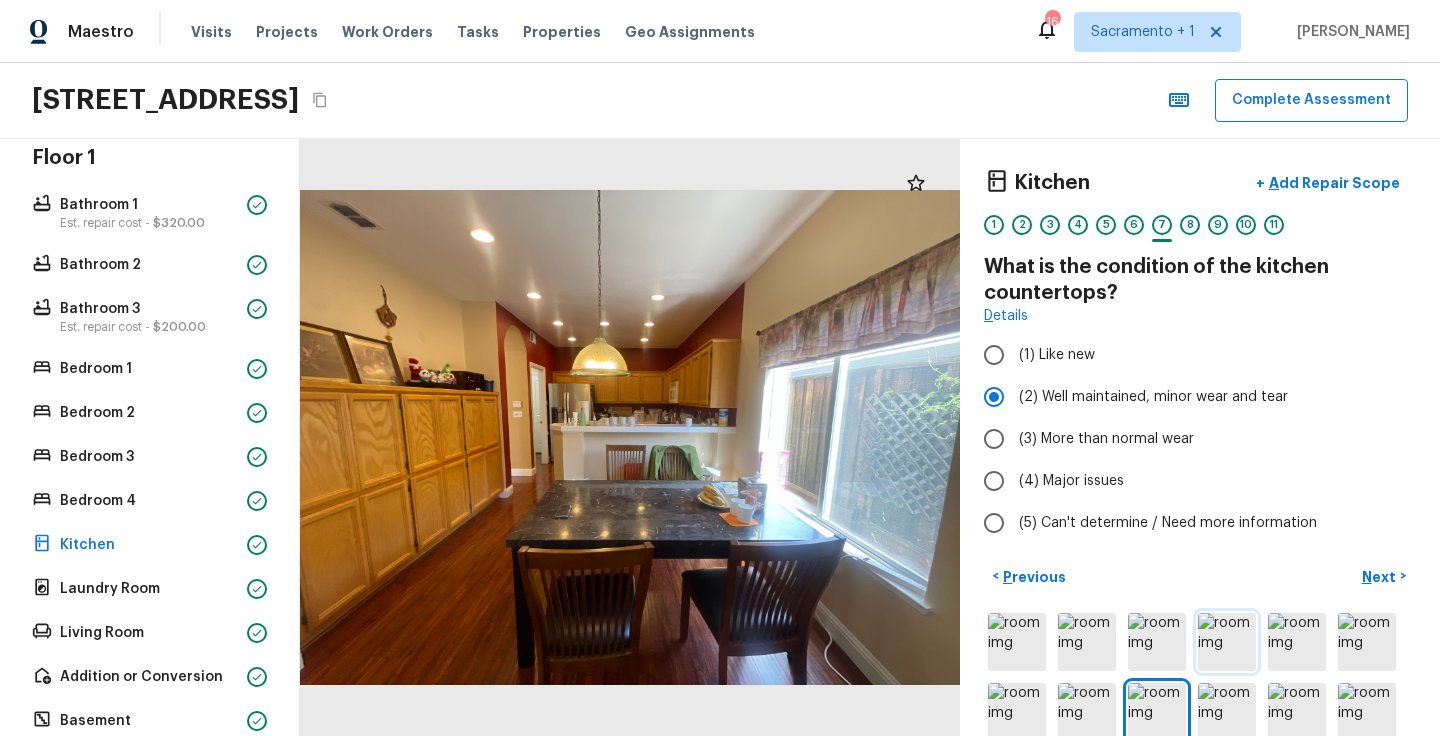 click at bounding box center [1227, 642] 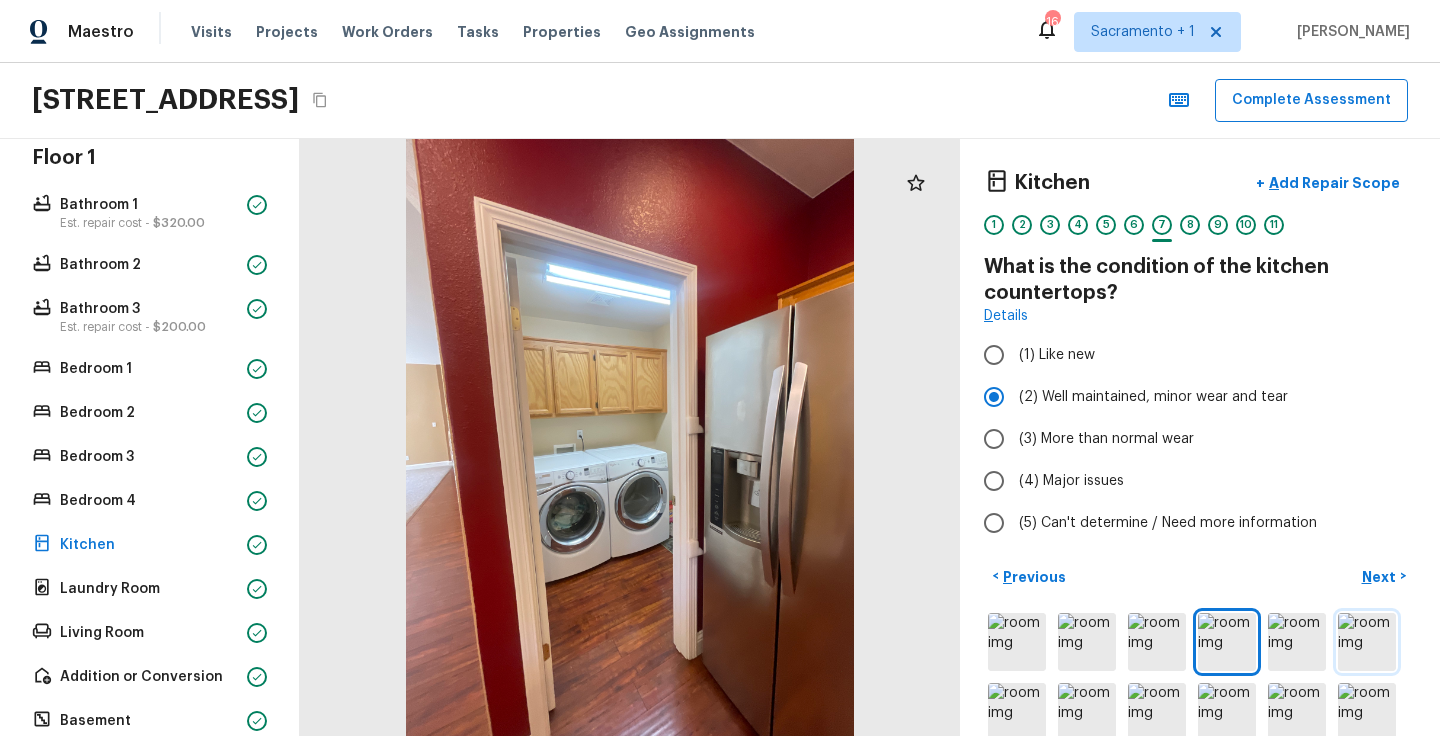 click at bounding box center [1367, 642] 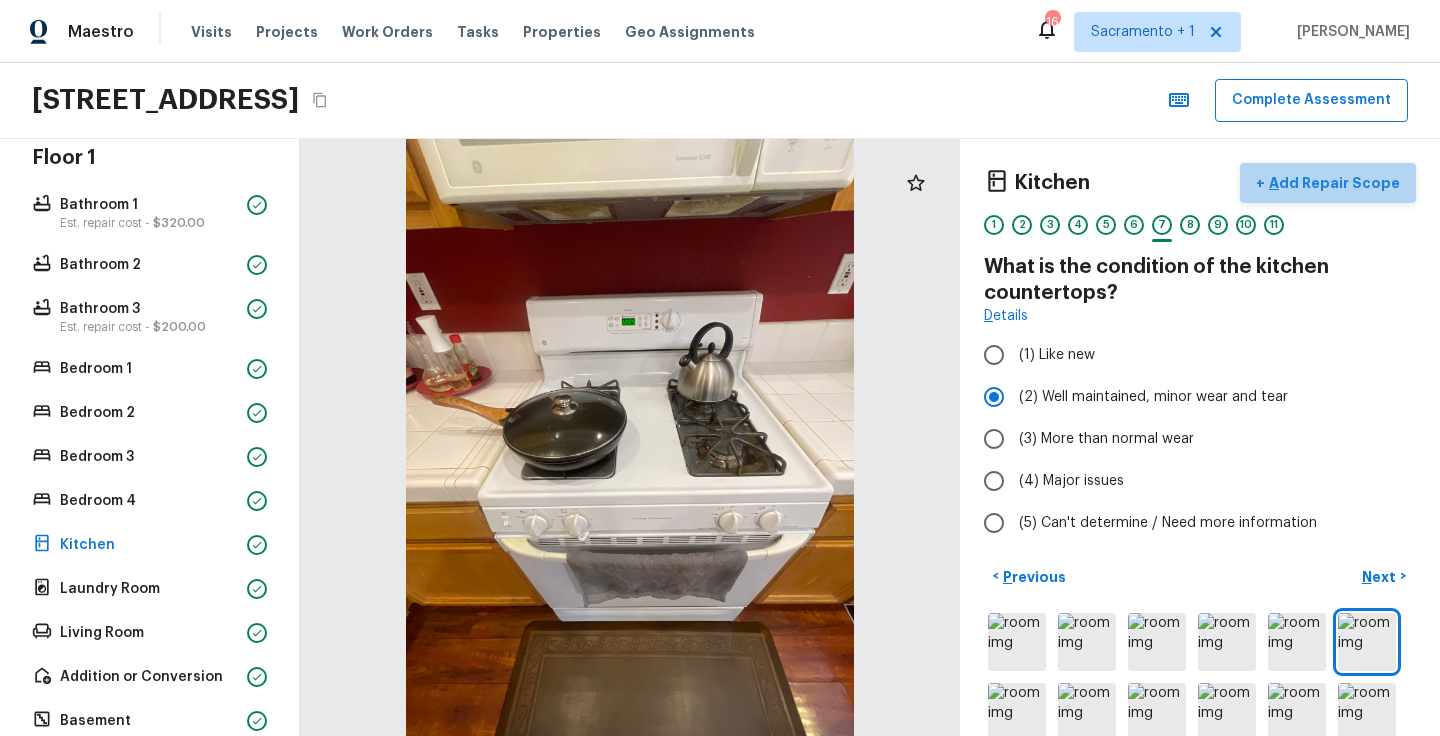 click on "Add Repair Scope" at bounding box center (1332, 183) 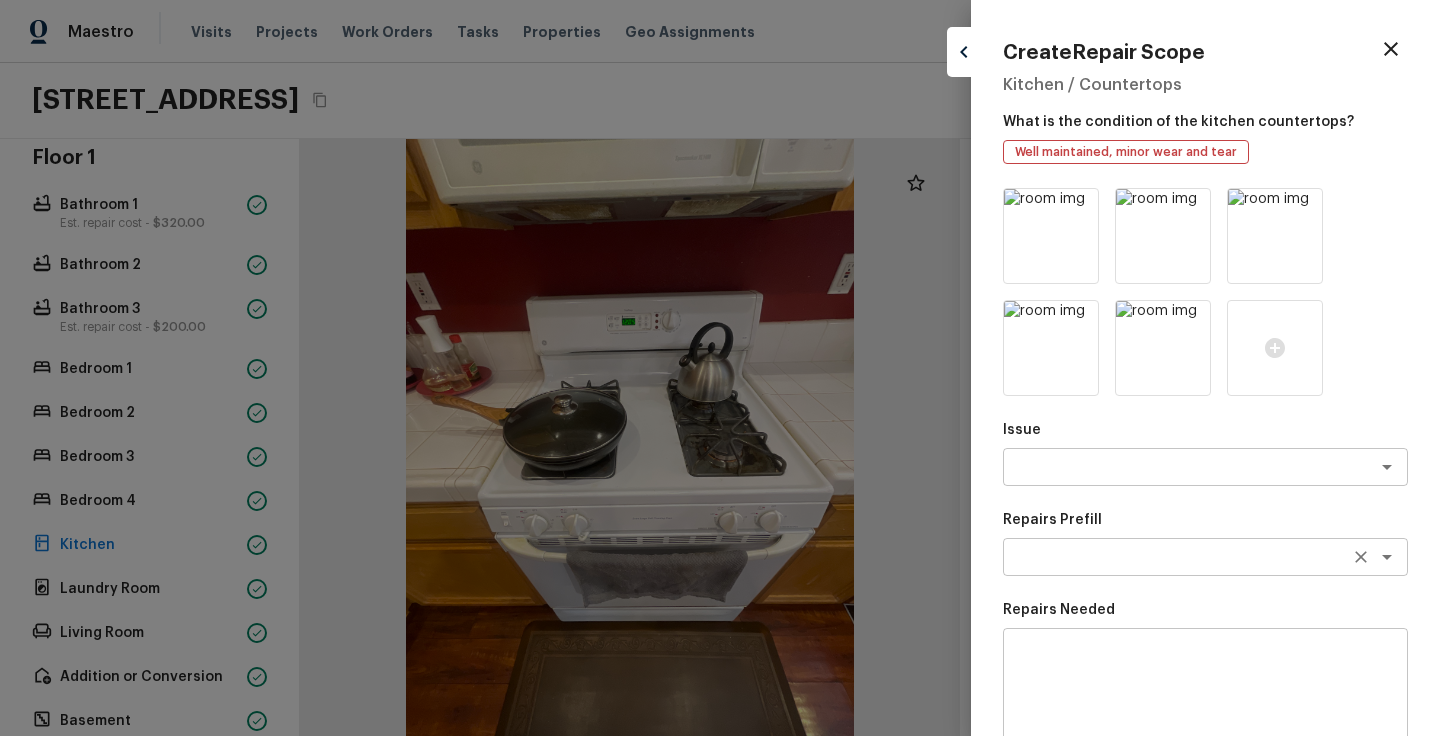 scroll, scrollTop: 296, scrollLeft: 0, axis: vertical 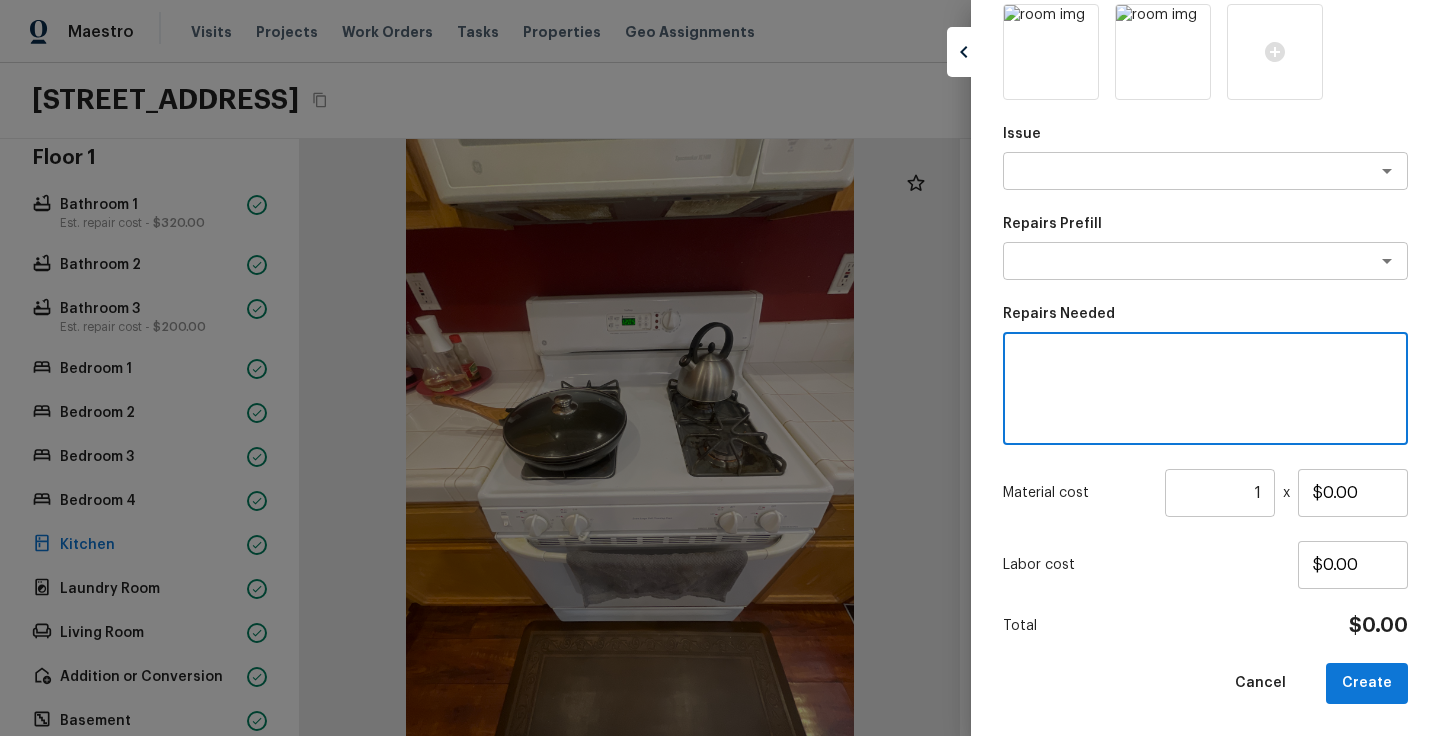 click at bounding box center [1205, 389] 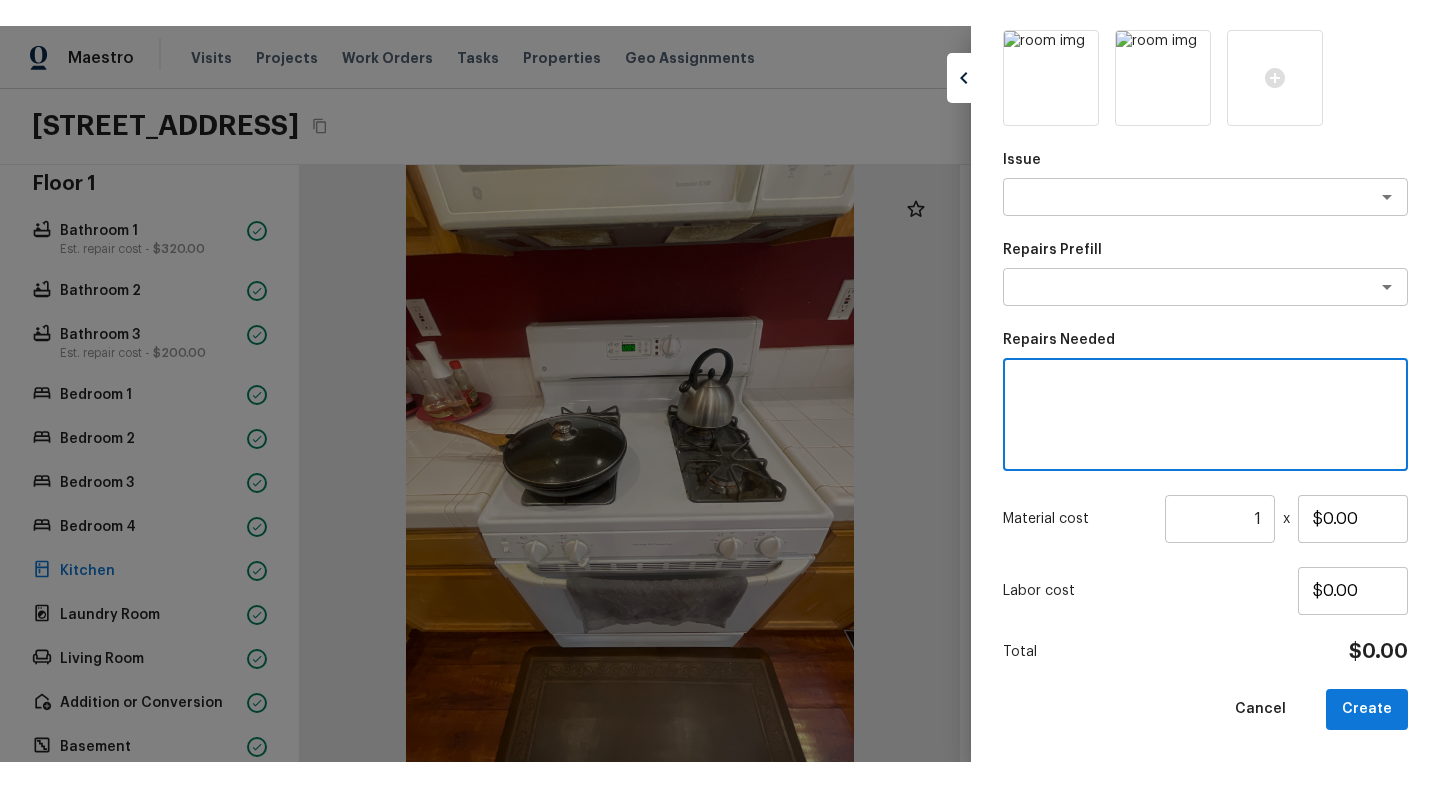 scroll, scrollTop: 0, scrollLeft: 0, axis: both 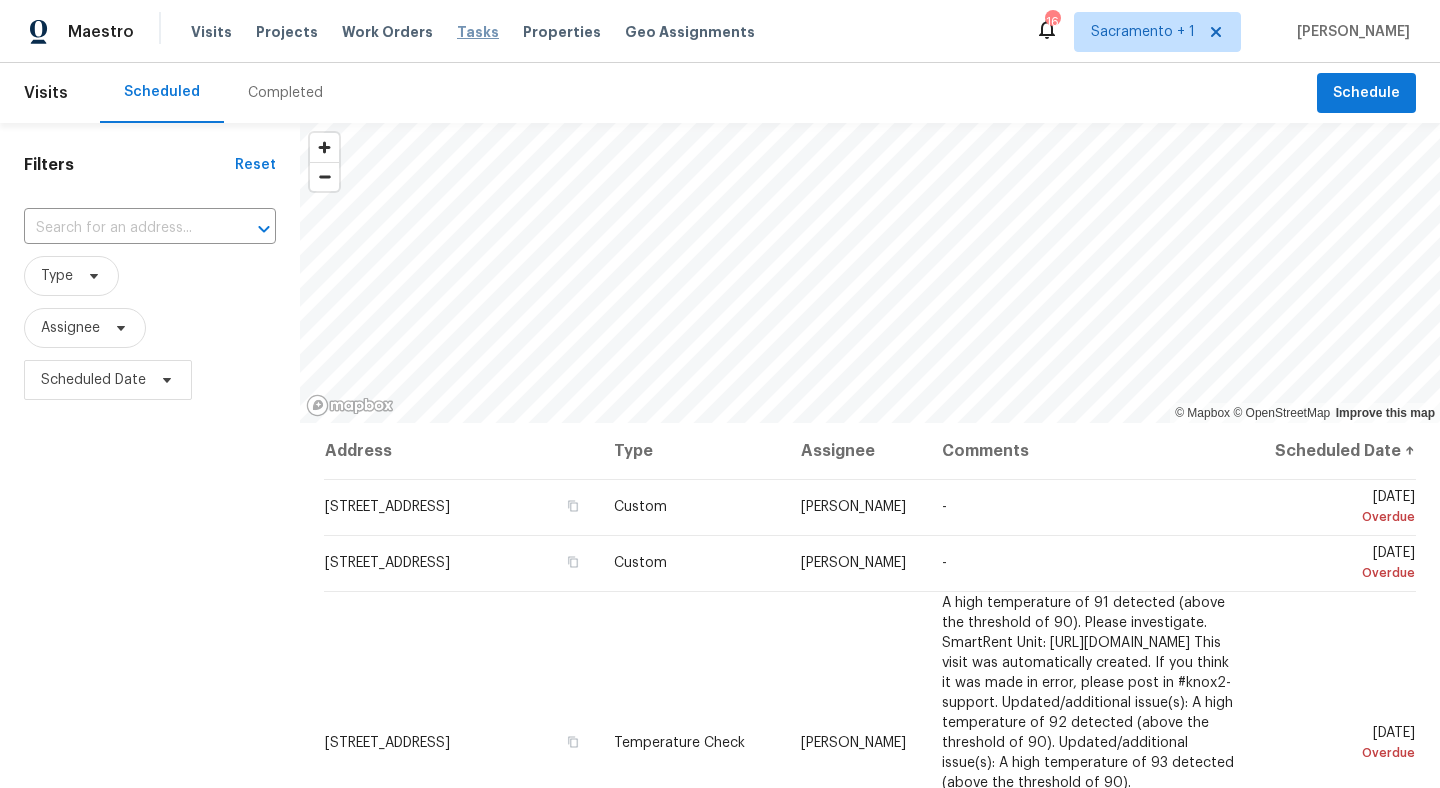 click on "Tasks" at bounding box center [478, 32] 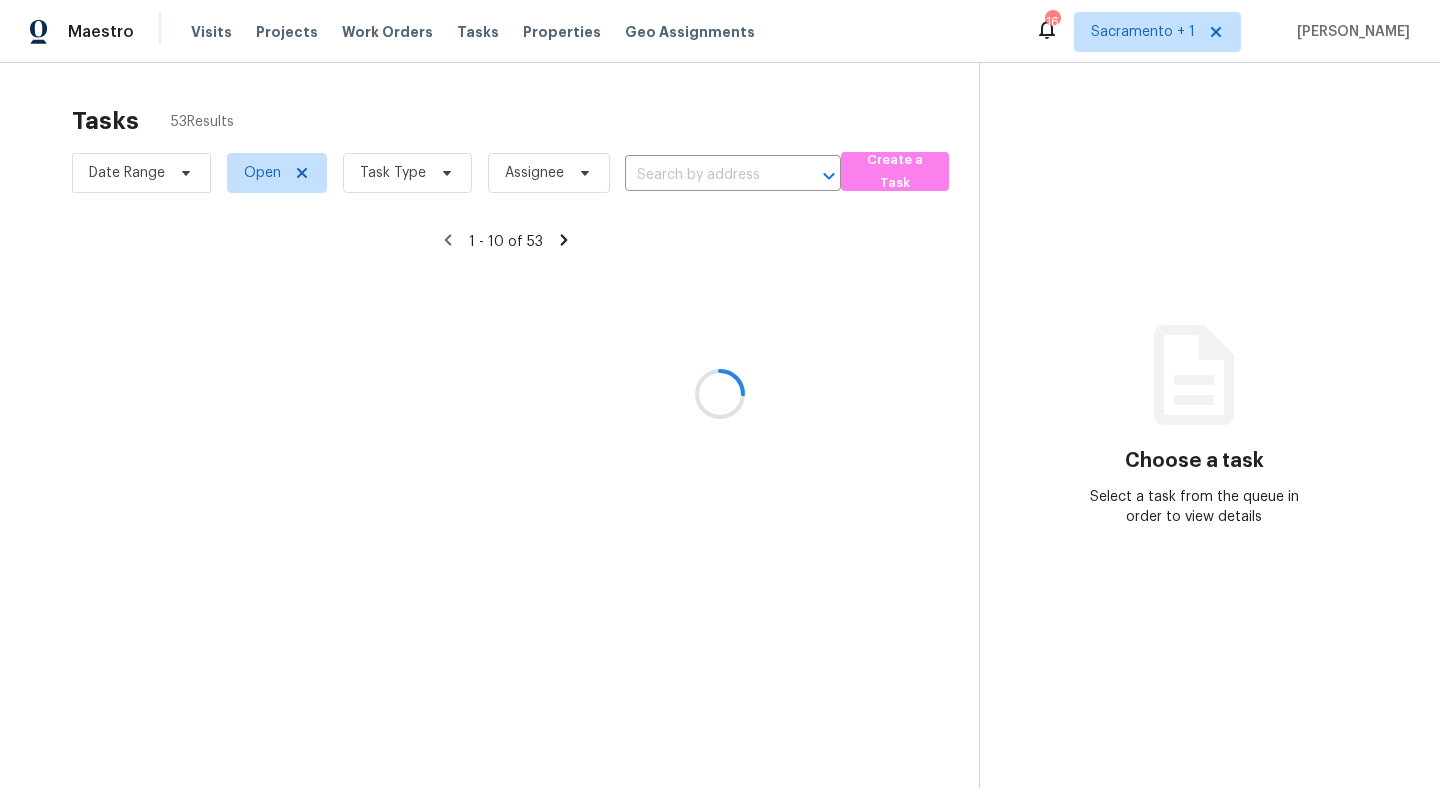 click at bounding box center [720, 394] 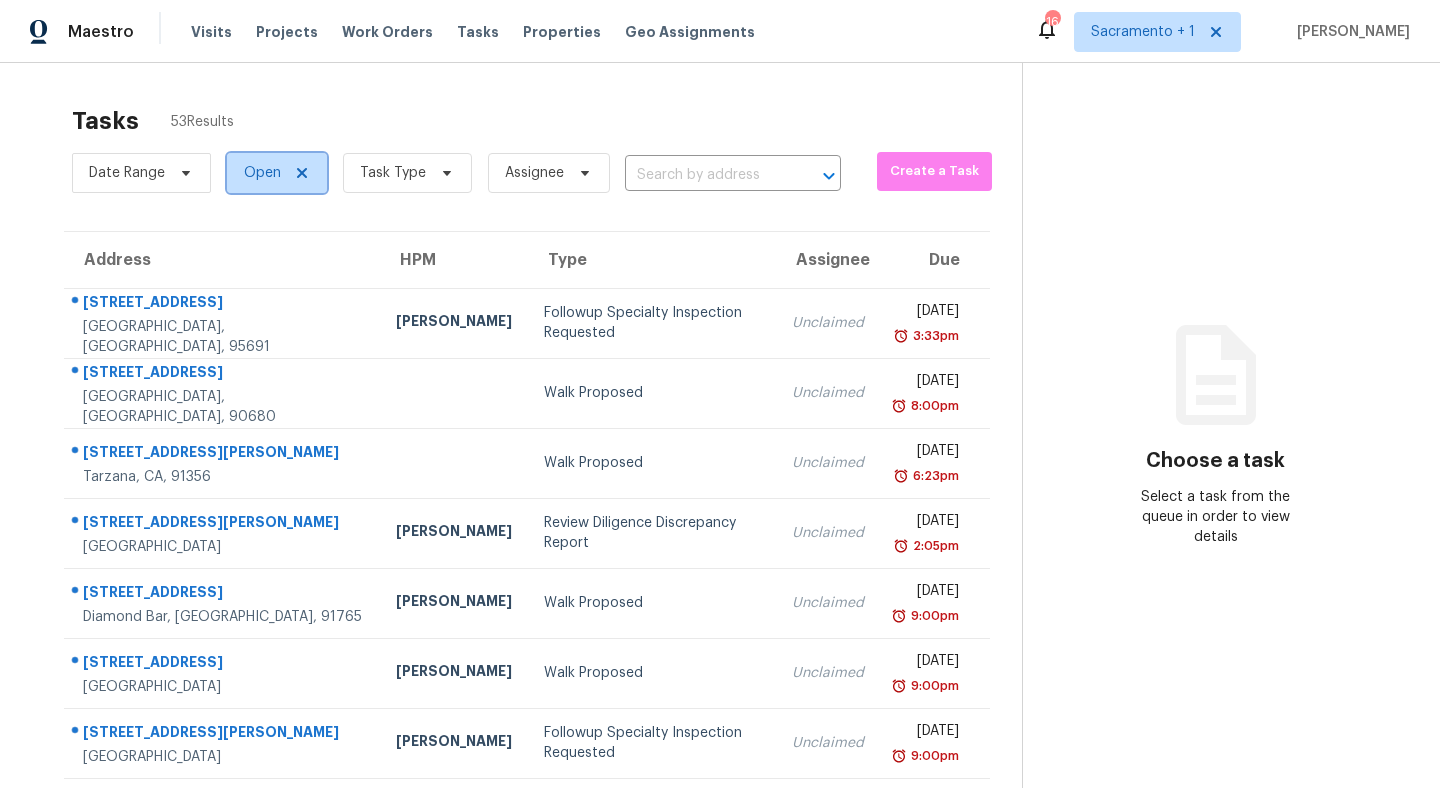 click on "Open" at bounding box center (262, 173) 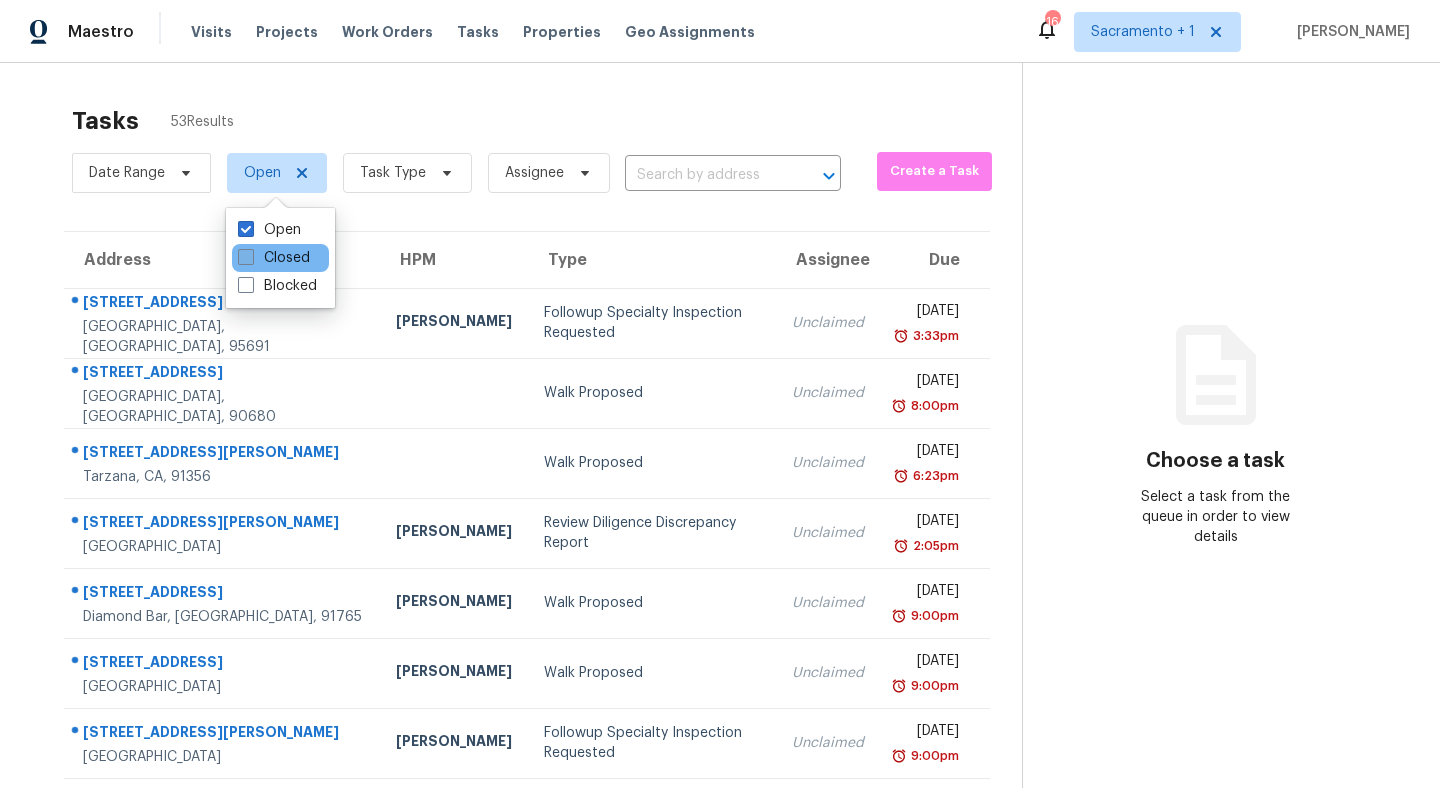 click at bounding box center (246, 257) 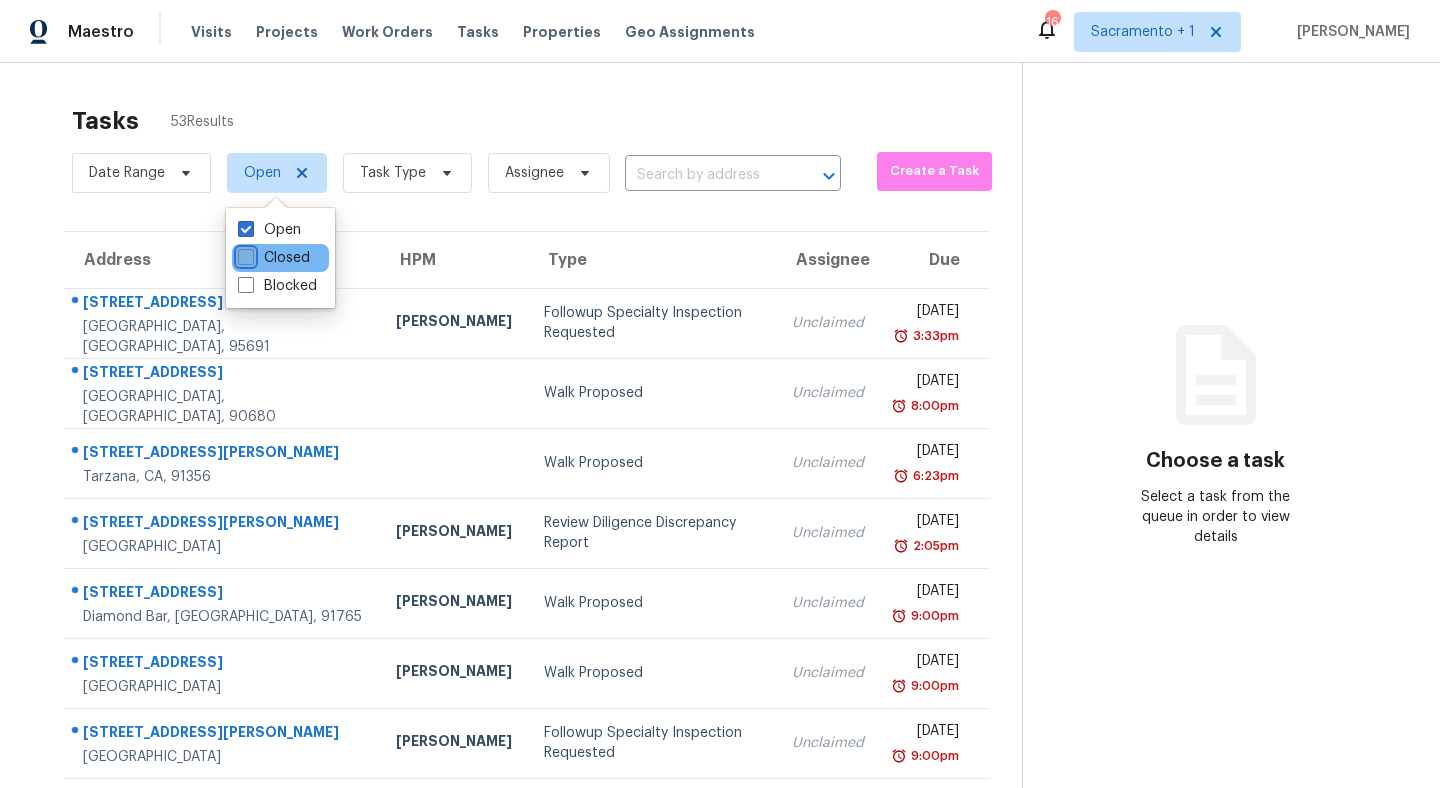 click on "Closed" at bounding box center [244, 254] 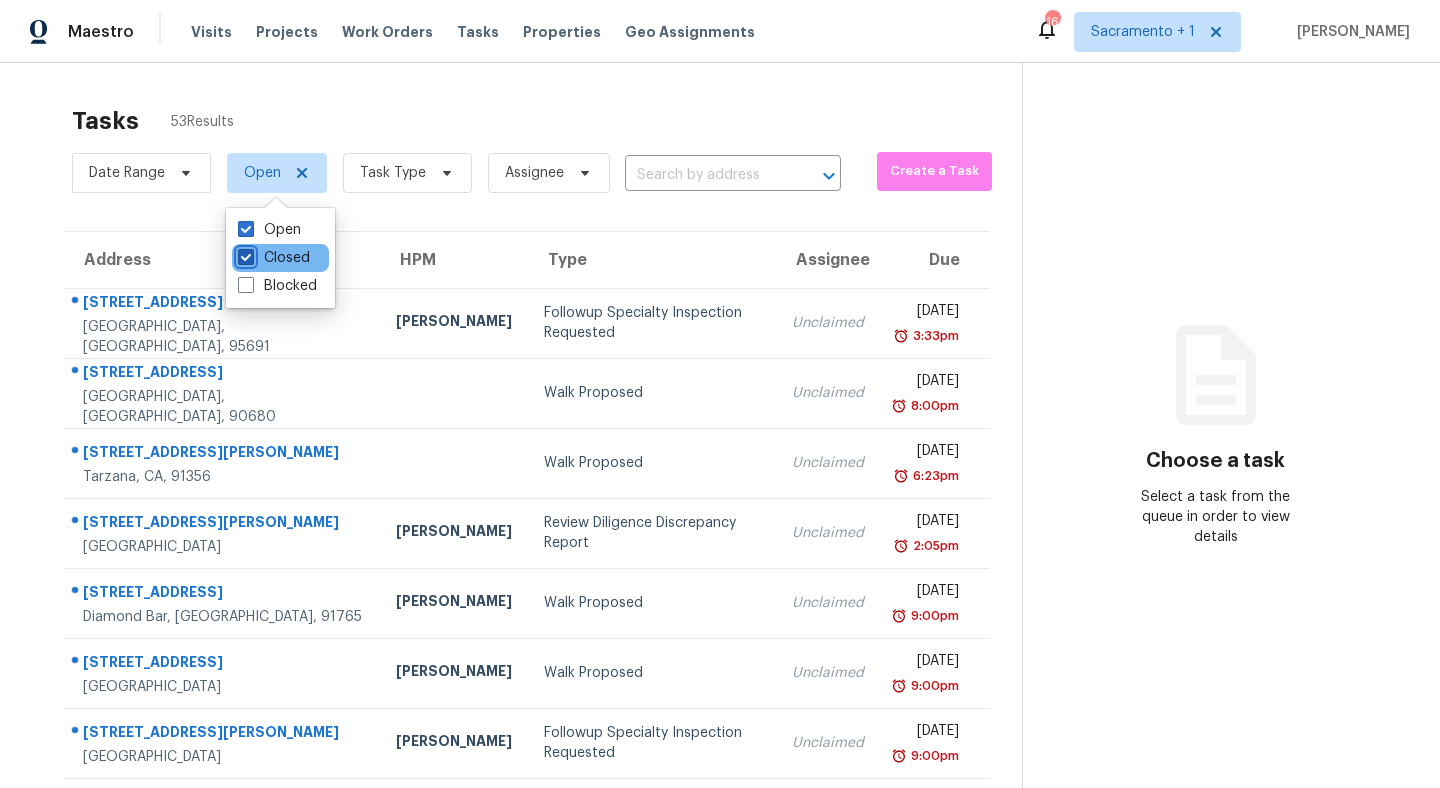 checkbox on "true" 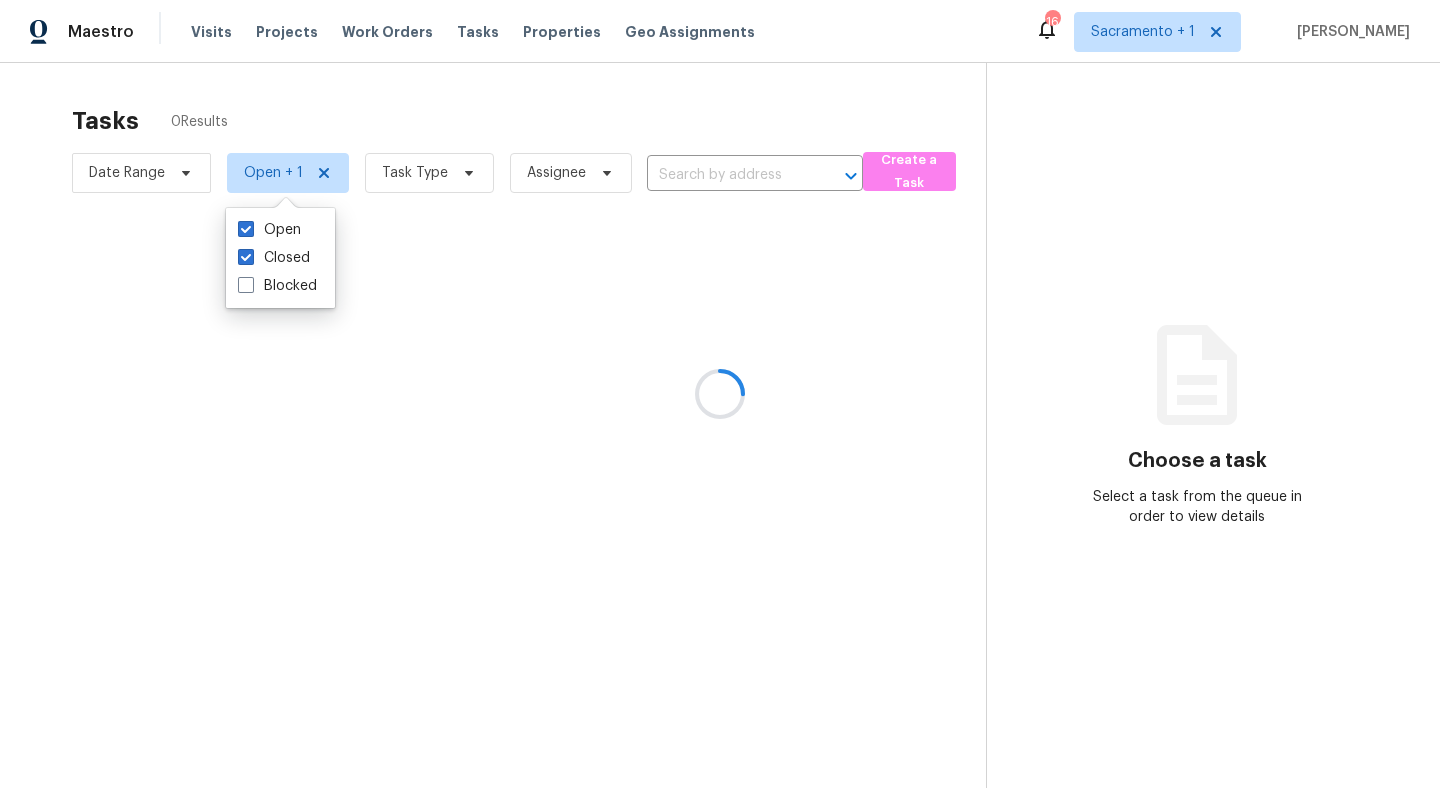 click at bounding box center [720, 394] 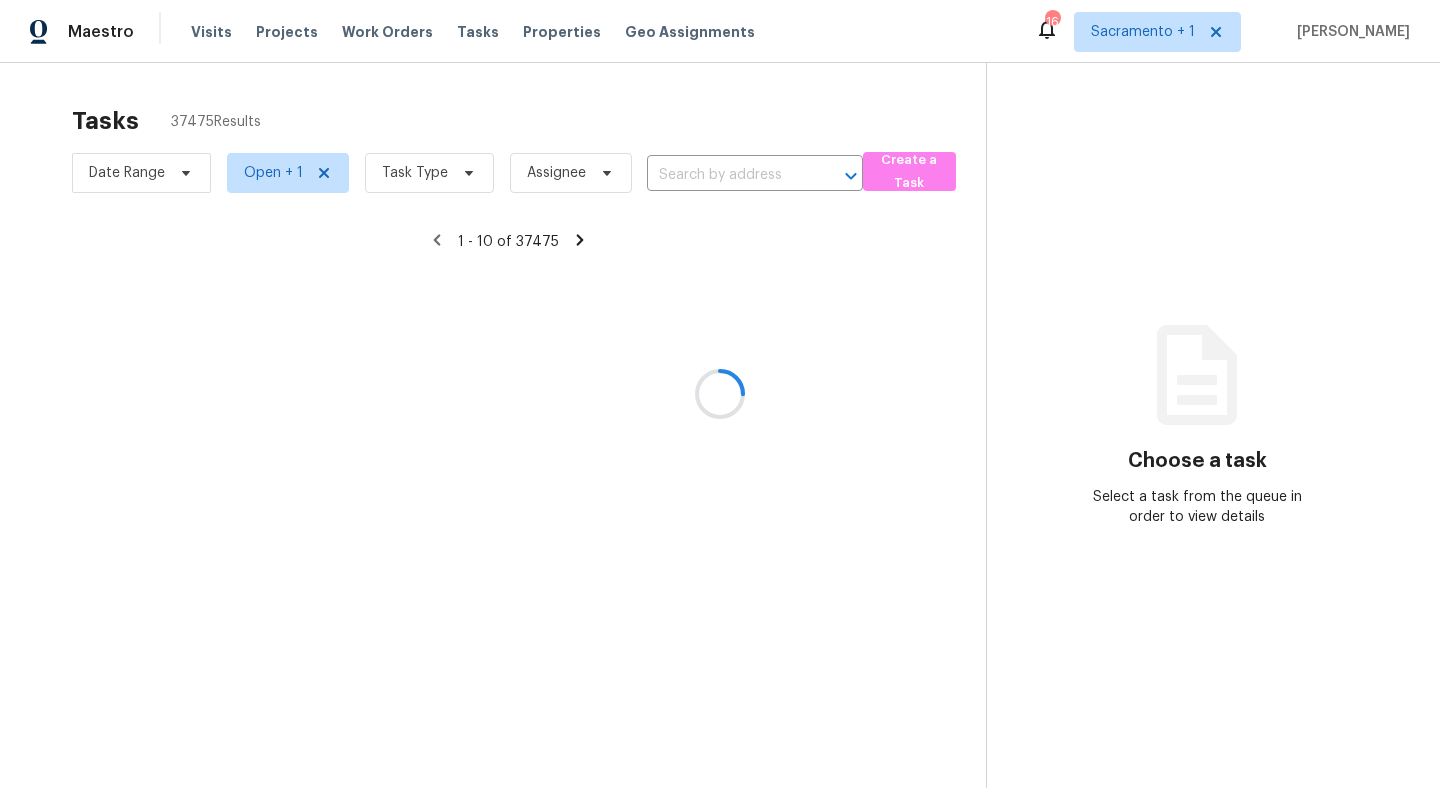 click at bounding box center (720, 394) 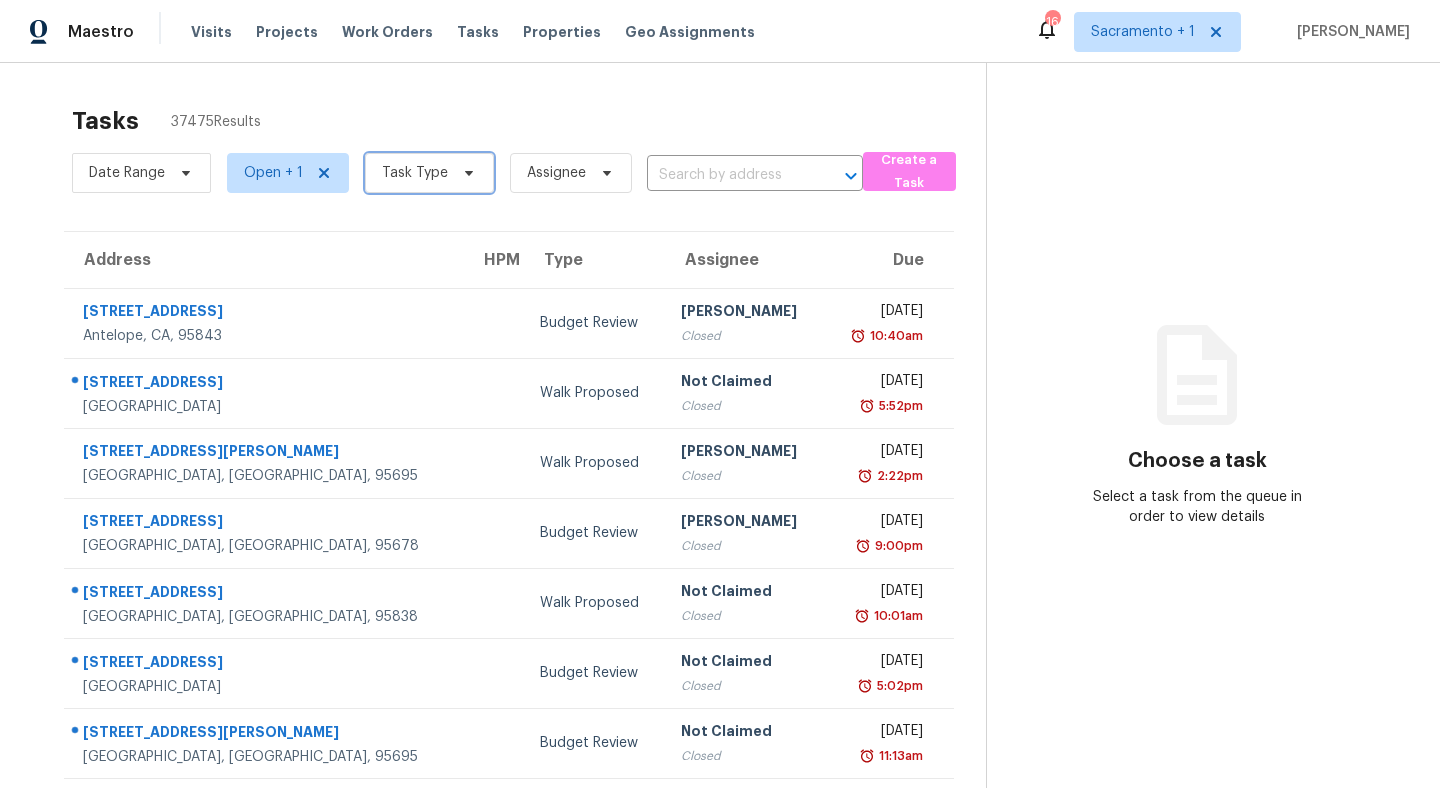 click on "Task Type" at bounding box center [429, 173] 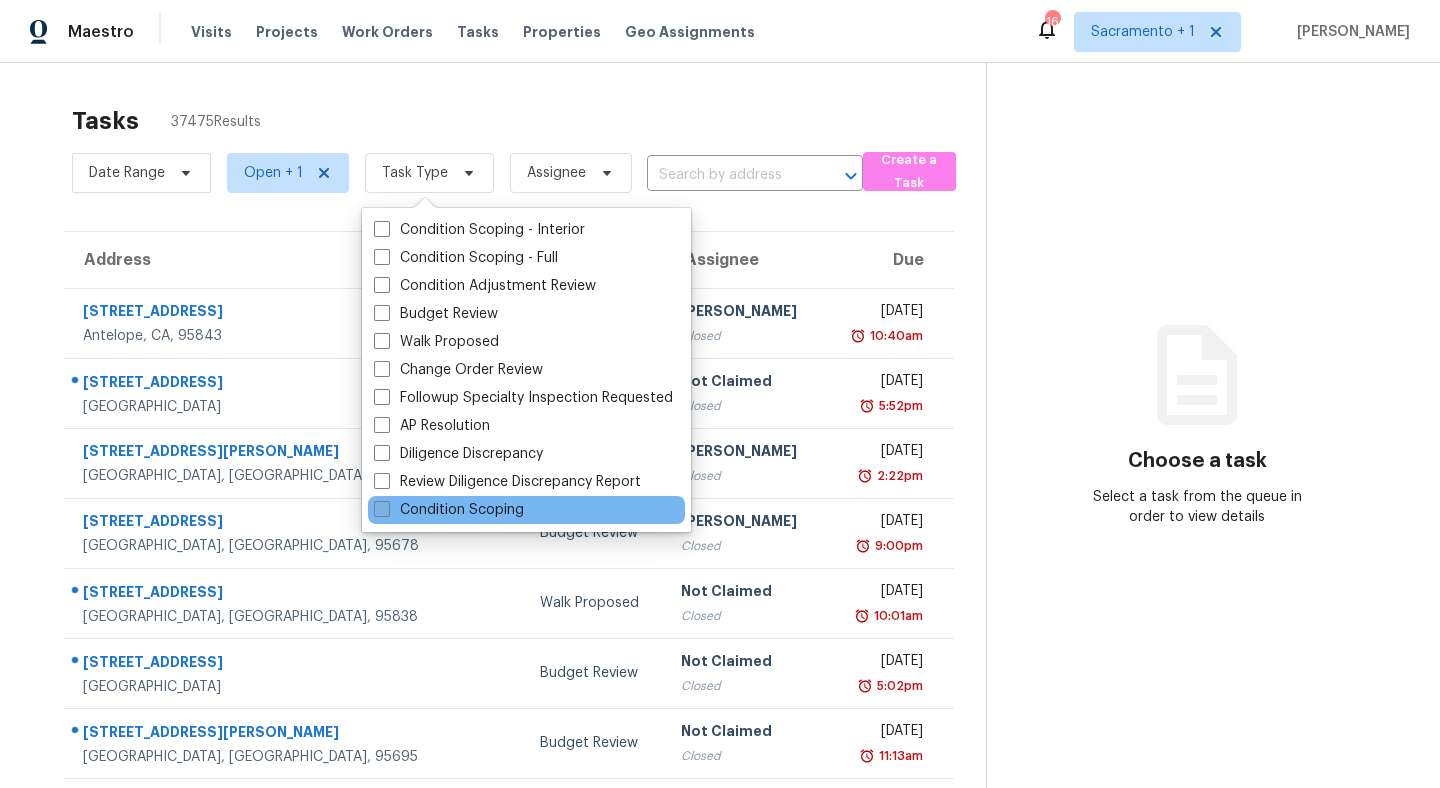 click at bounding box center [382, 509] 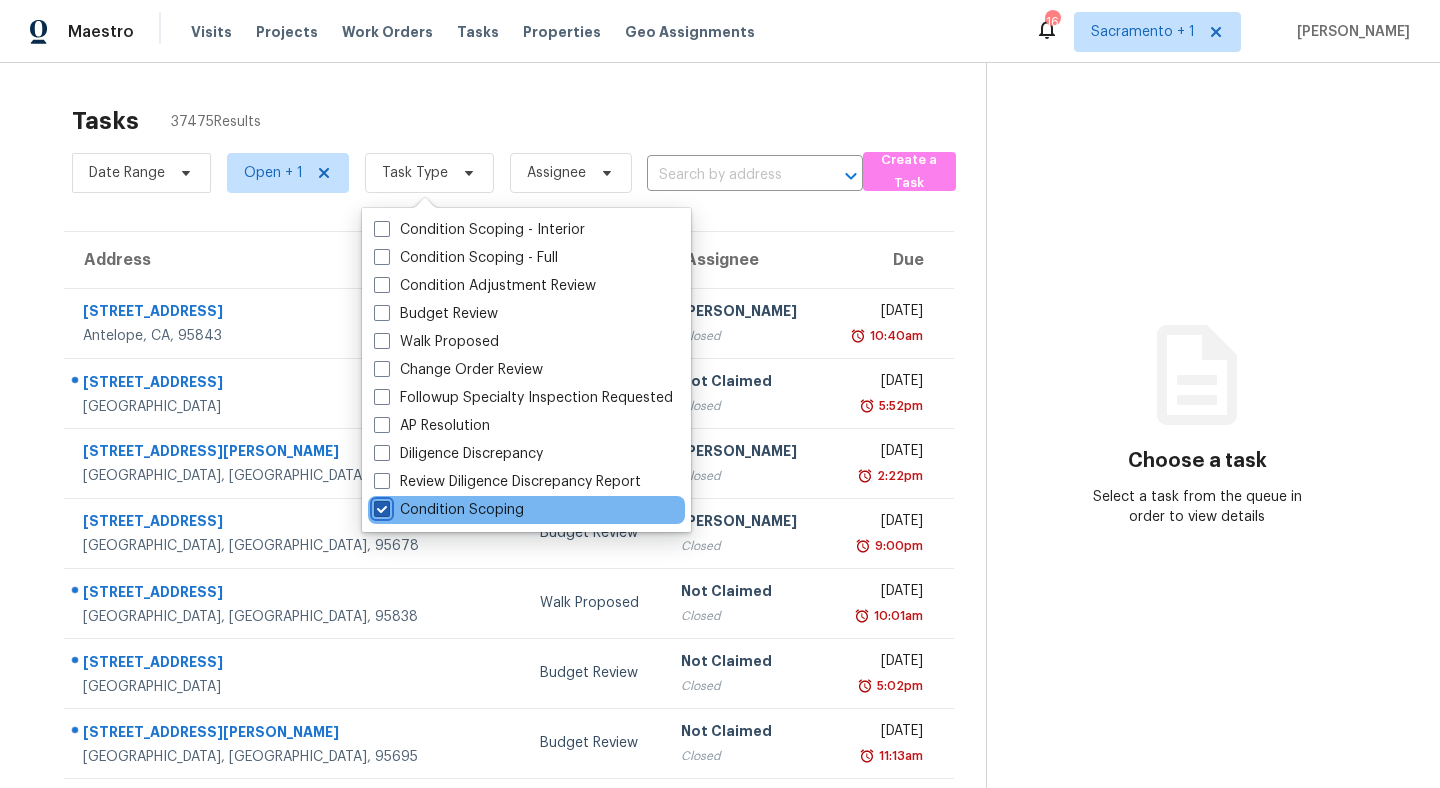 checkbox on "true" 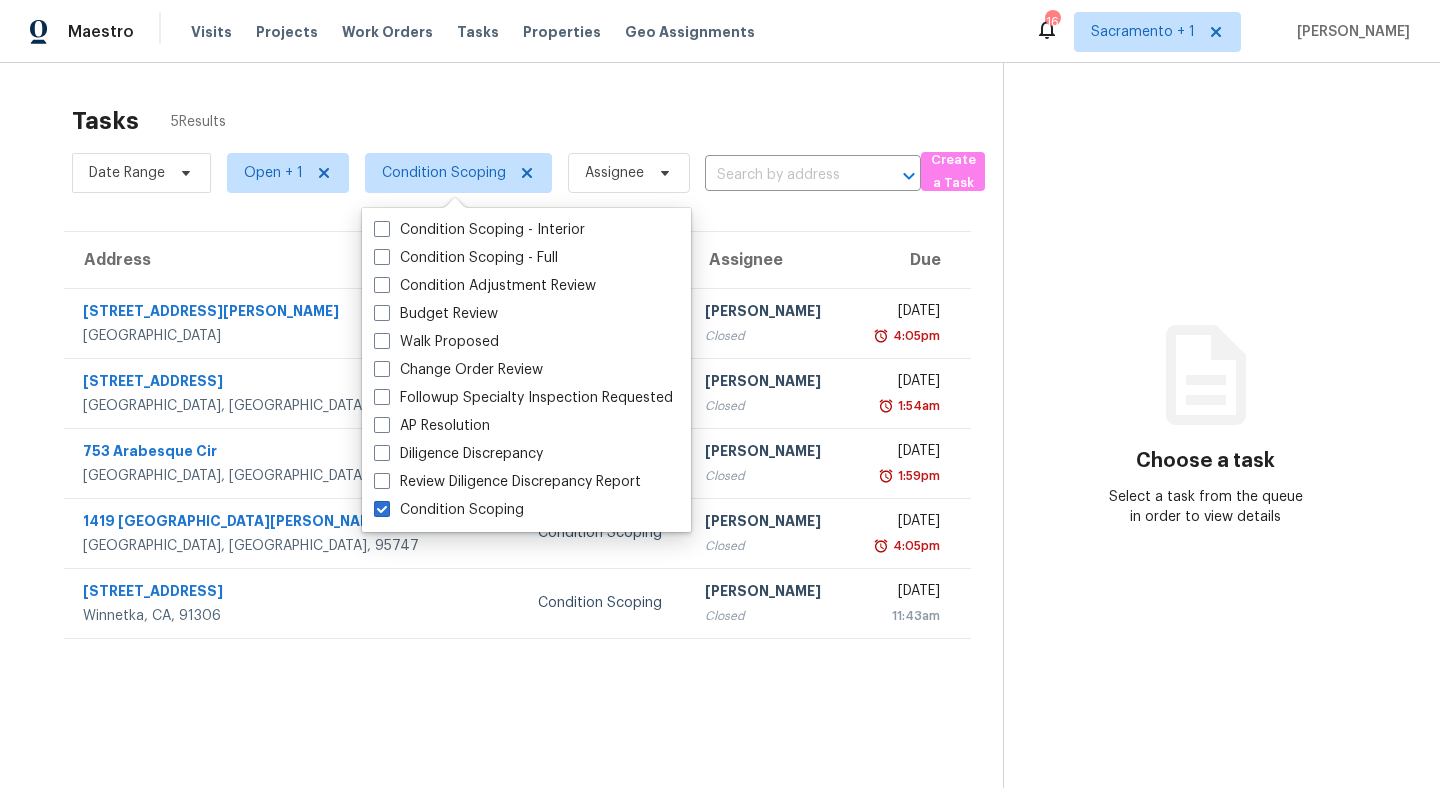 click on "Address" at bounding box center [263, 260] 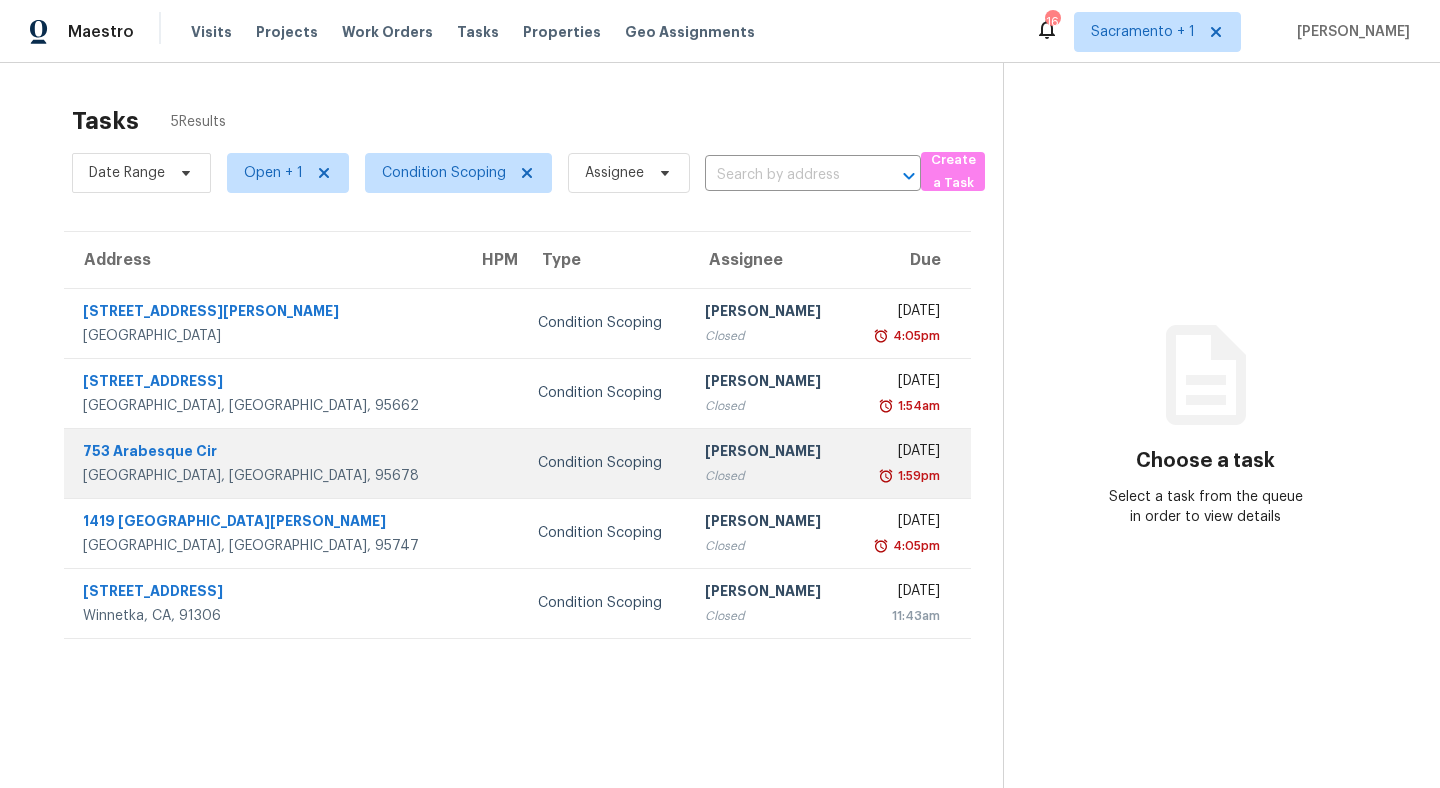 click on "753 Arabesque Cir" at bounding box center [264, 453] 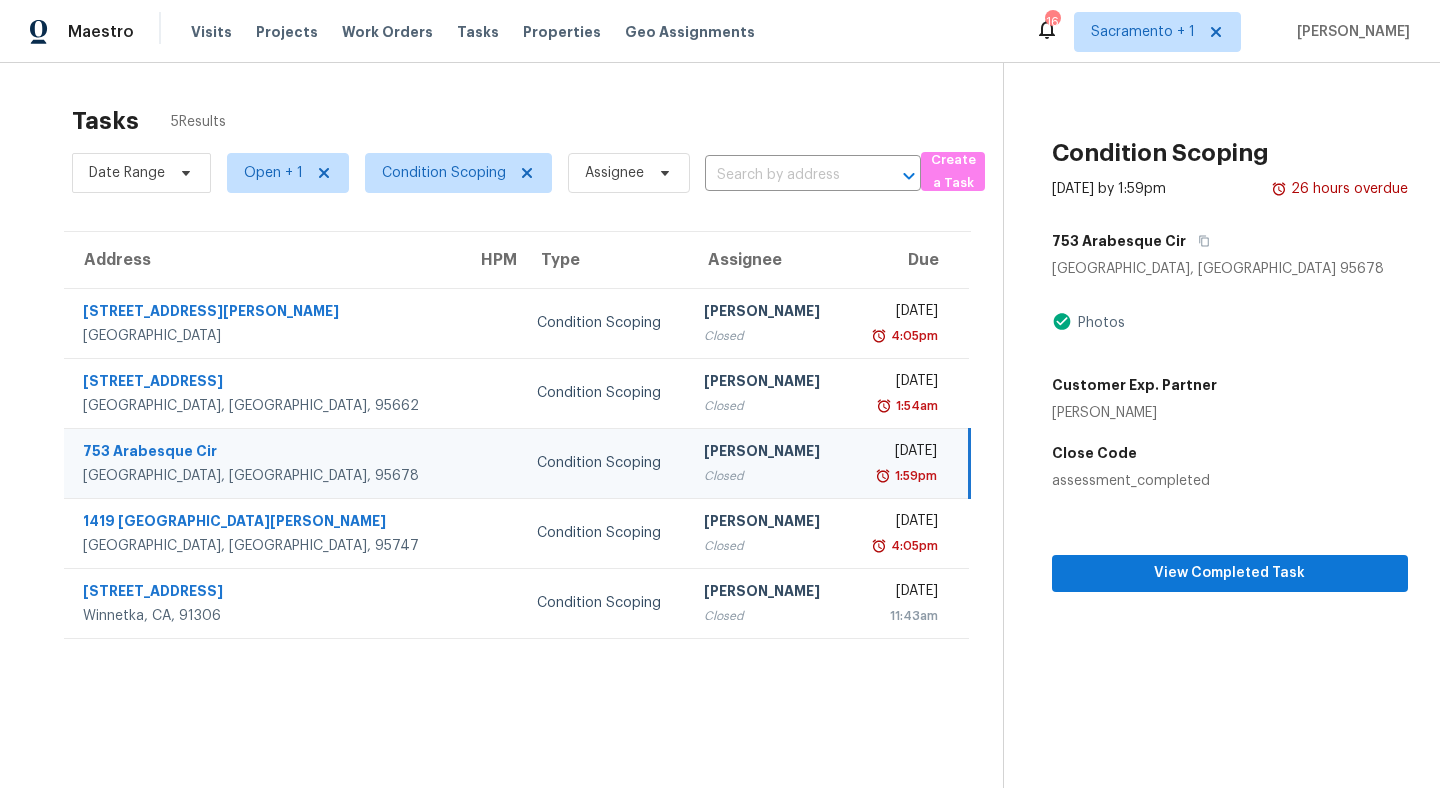 click on "Condition Scoping [DATE] by 1:59pm 26 hours overdue [STREET_ADDRESS] Photos Customer Exp. Partner [PERSON_NAME] Close Code assessment_completed View Completed Task" at bounding box center [1205, 457] 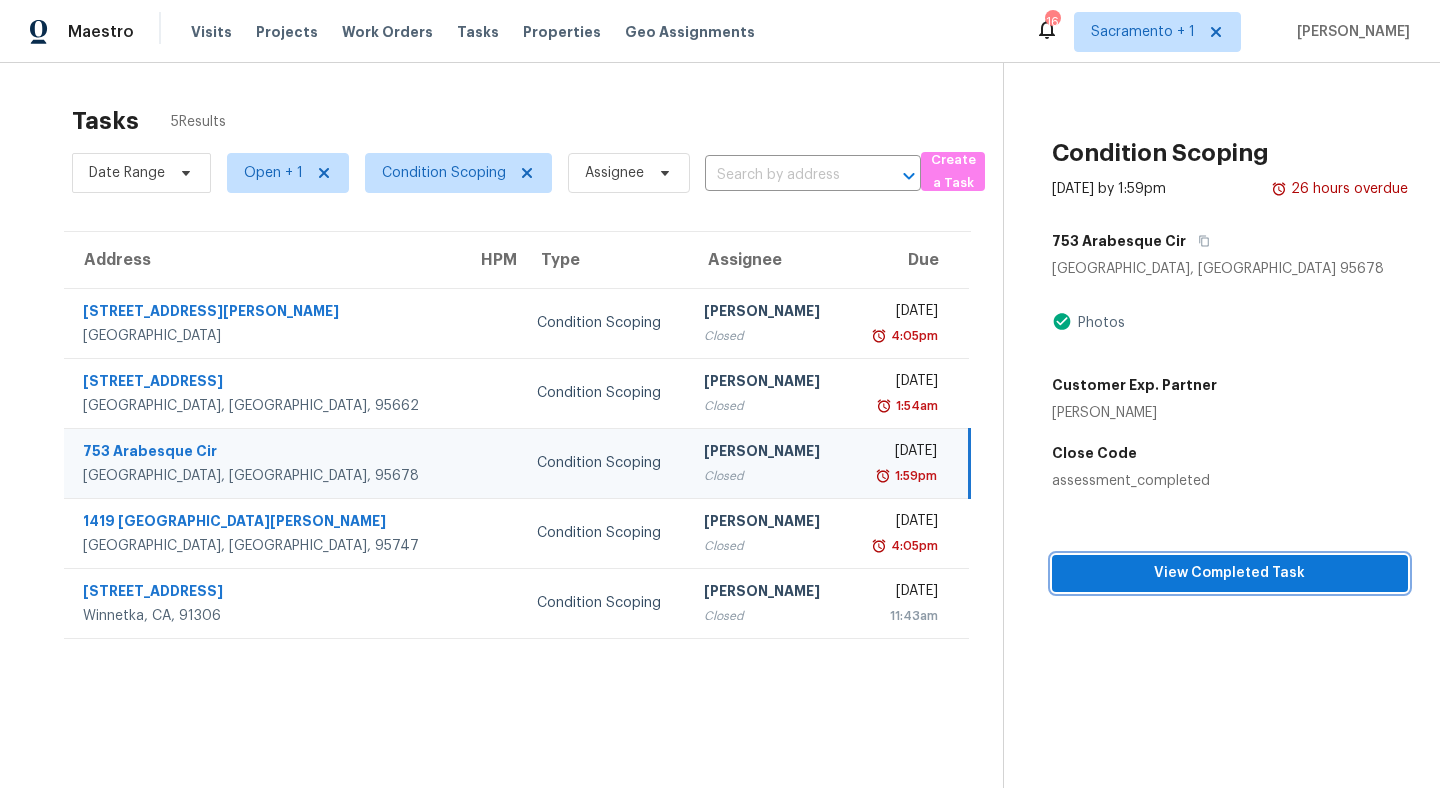 click on "View Completed Task" at bounding box center (1230, 573) 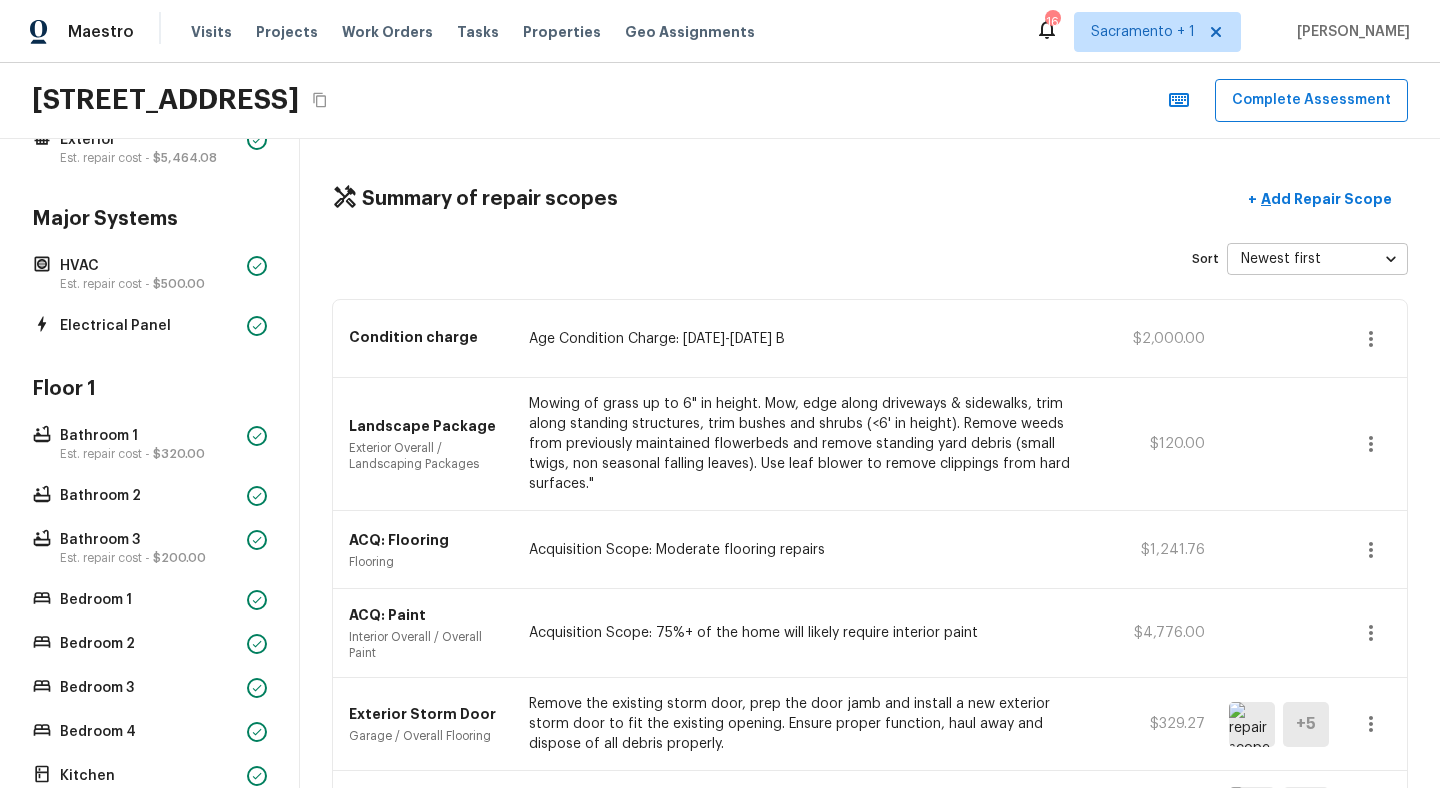 scroll, scrollTop: 351, scrollLeft: 0, axis: vertical 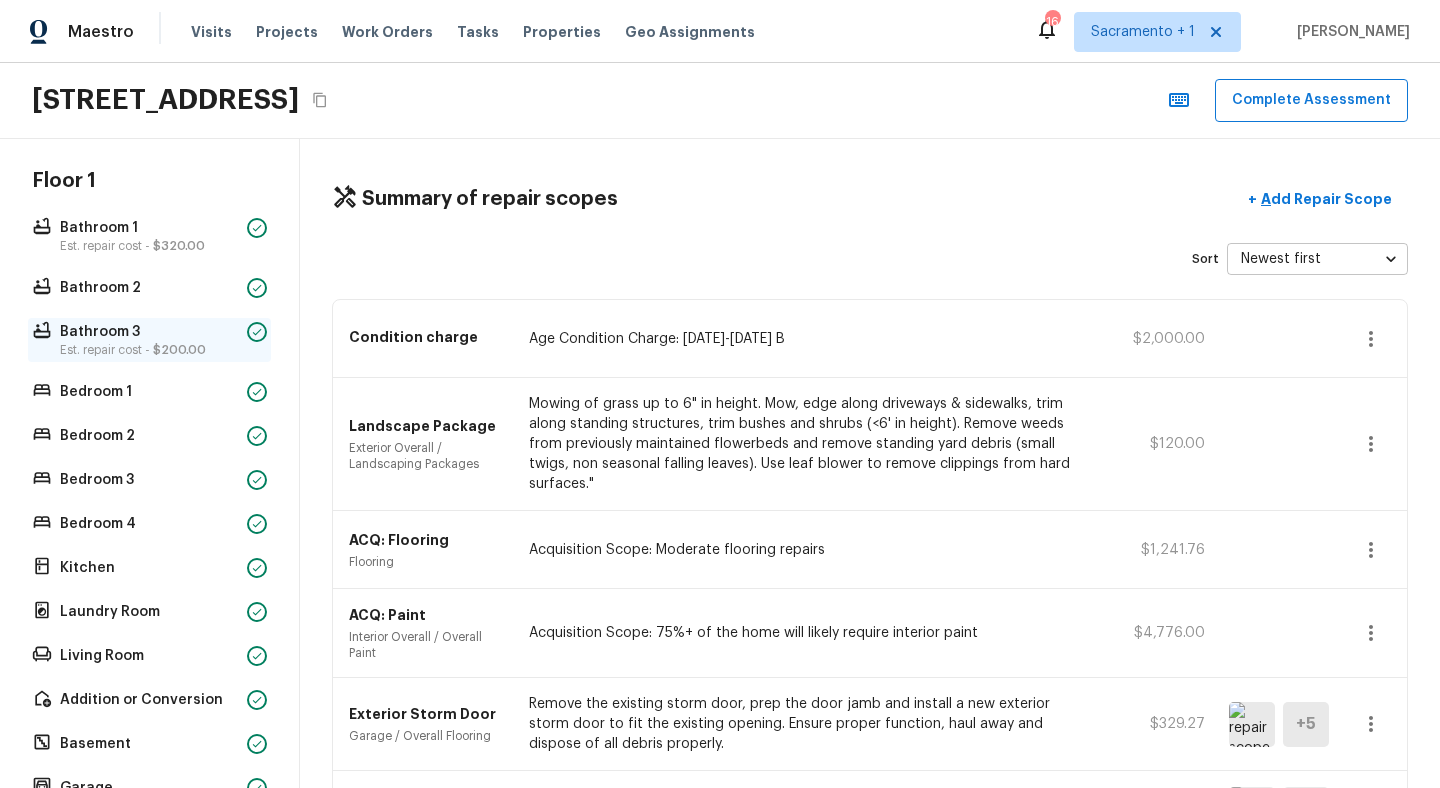 click on "$200.00" at bounding box center [179, 350] 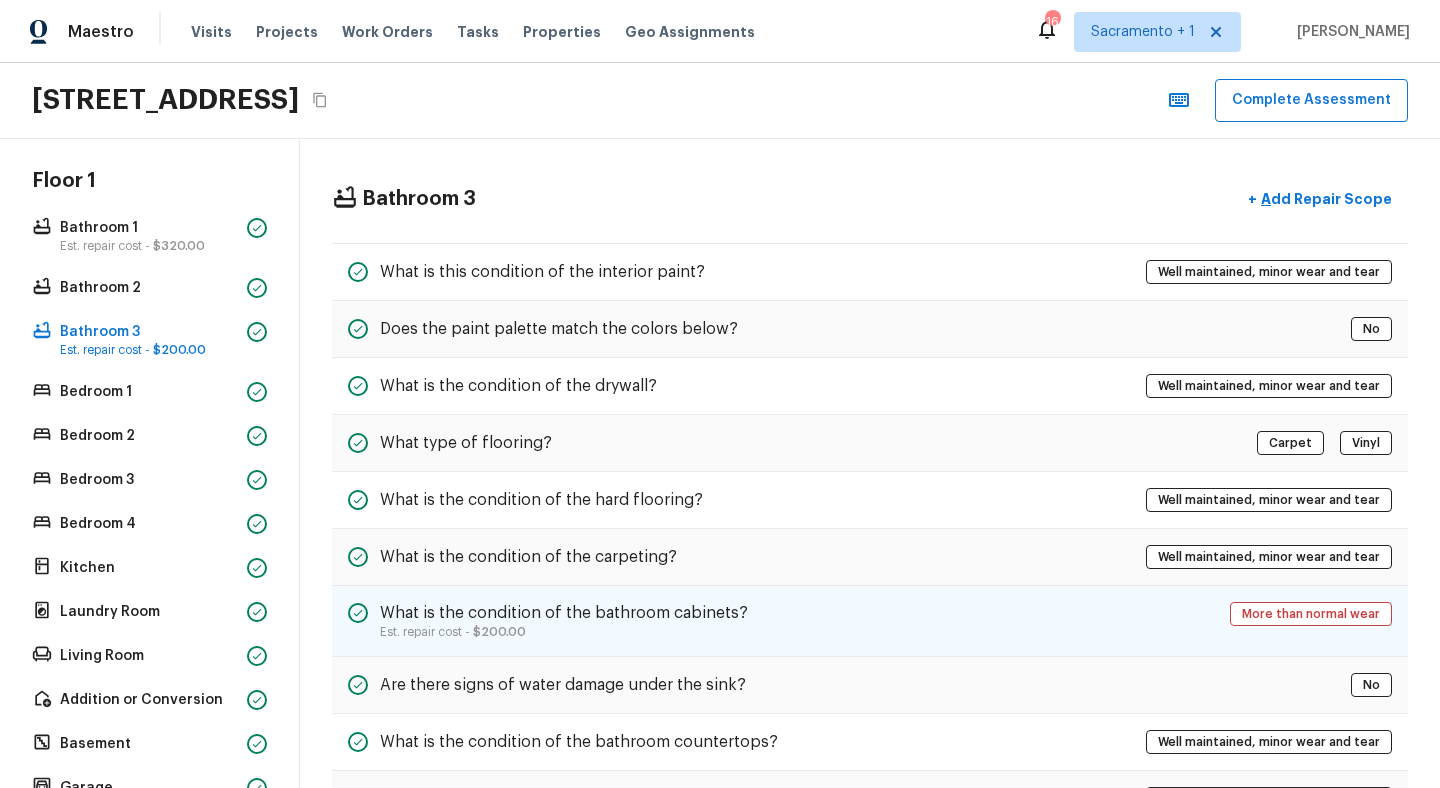 click on "What is the condition of the bathroom cabinets? Est. repair cost -   $200.00 More than normal wear" at bounding box center [870, 621] 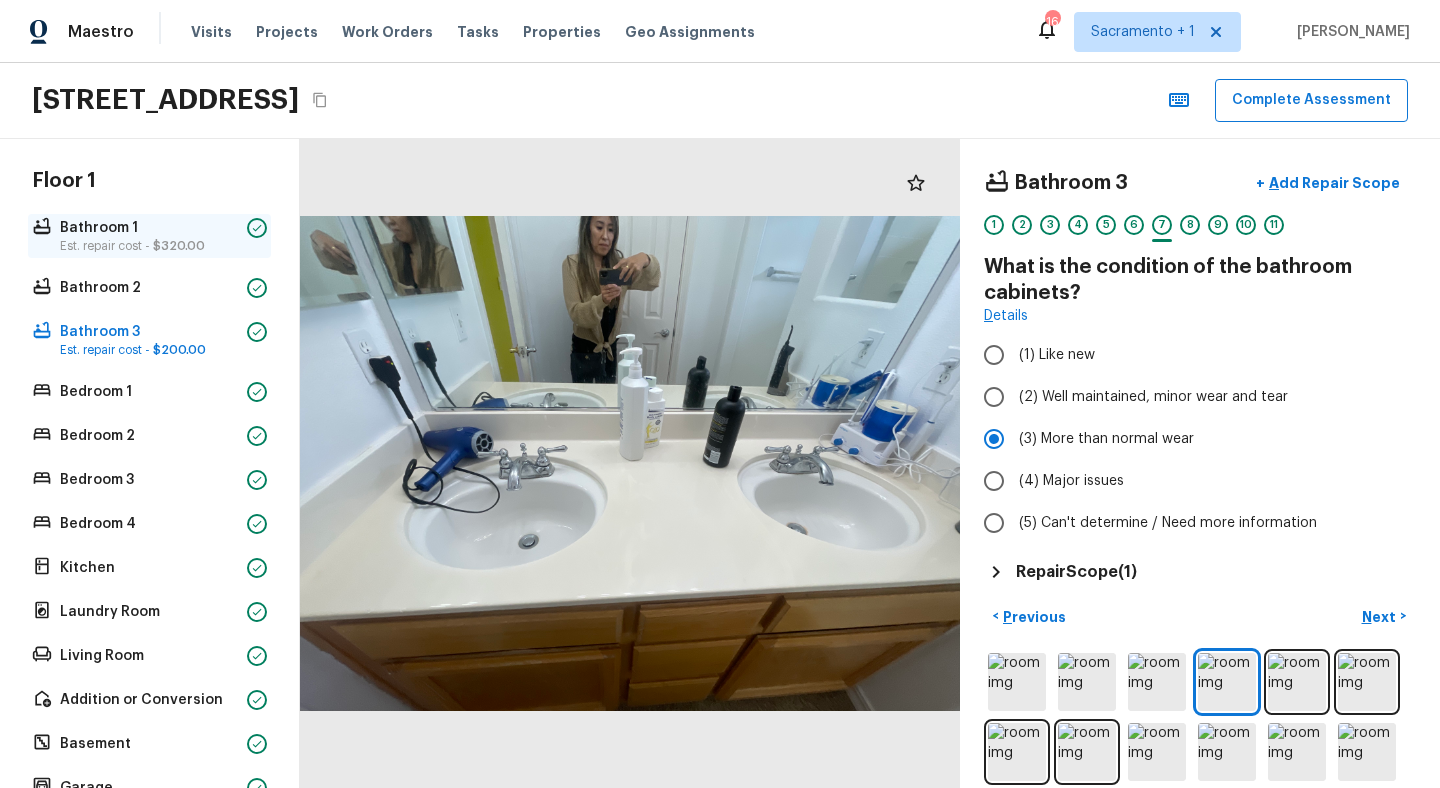 click on "Est. repair cost -   $320.00" at bounding box center (149, 246) 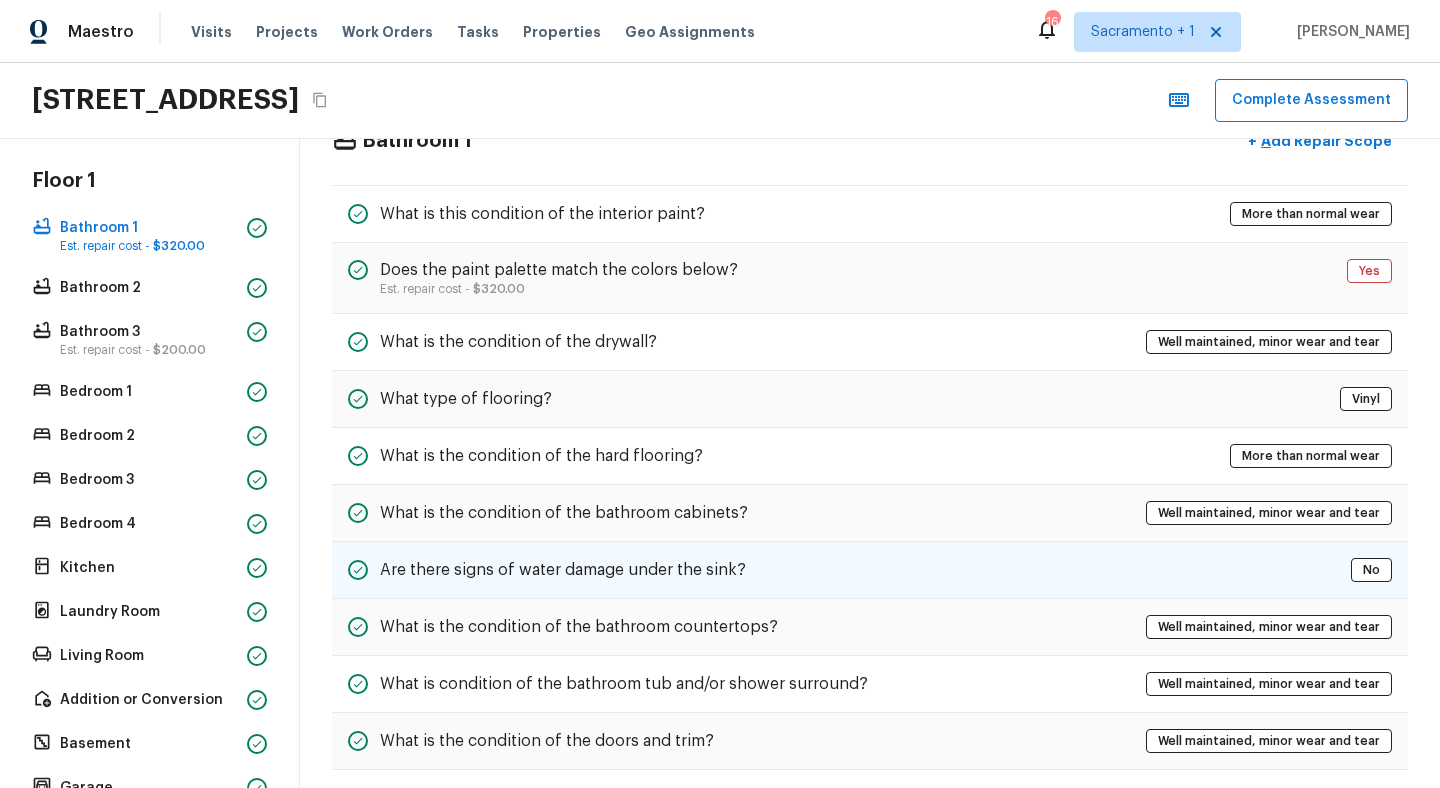 scroll, scrollTop: 0, scrollLeft: 0, axis: both 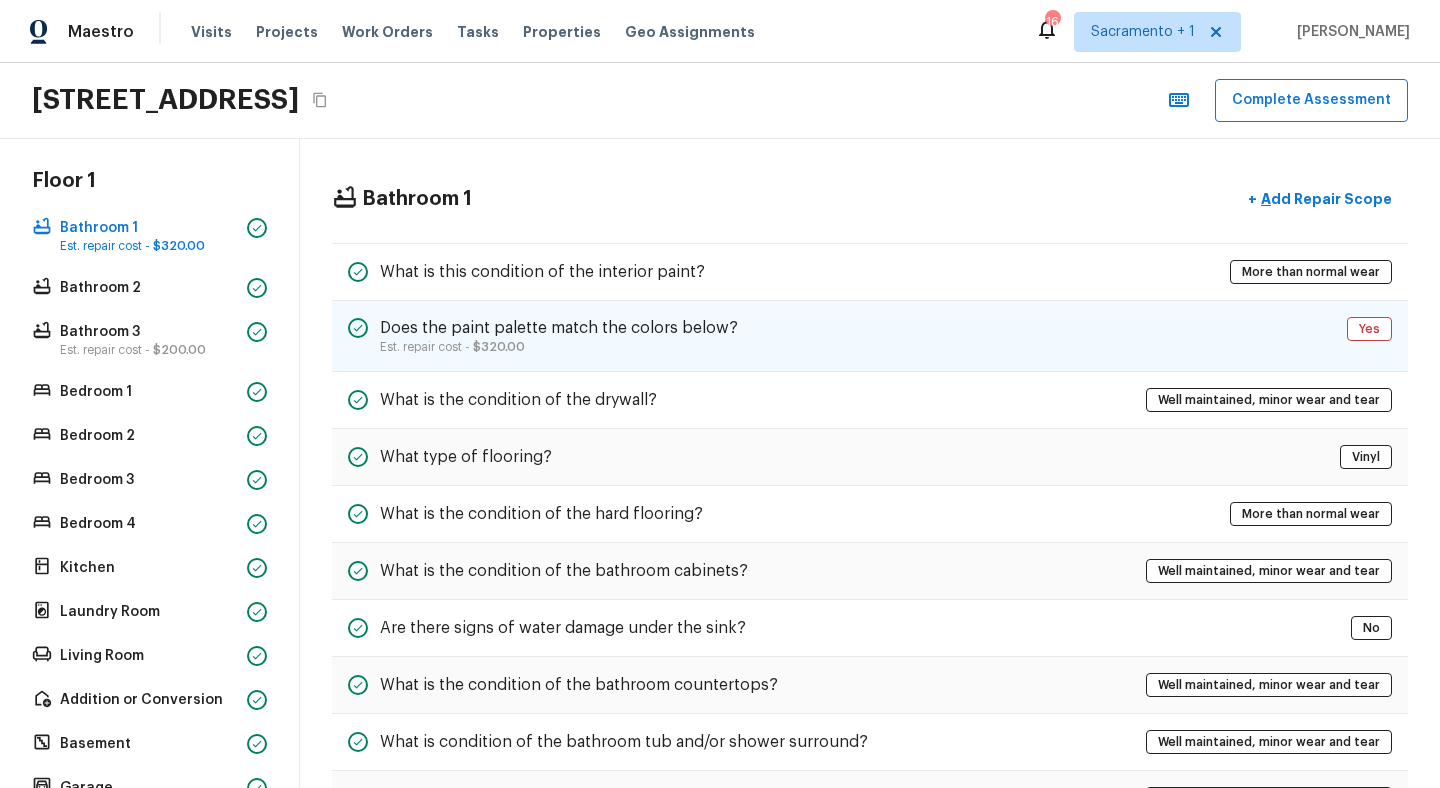 click on "Does the paint palette match the colors below? Est. repair cost -   $320.00 Yes" at bounding box center [870, 336] 